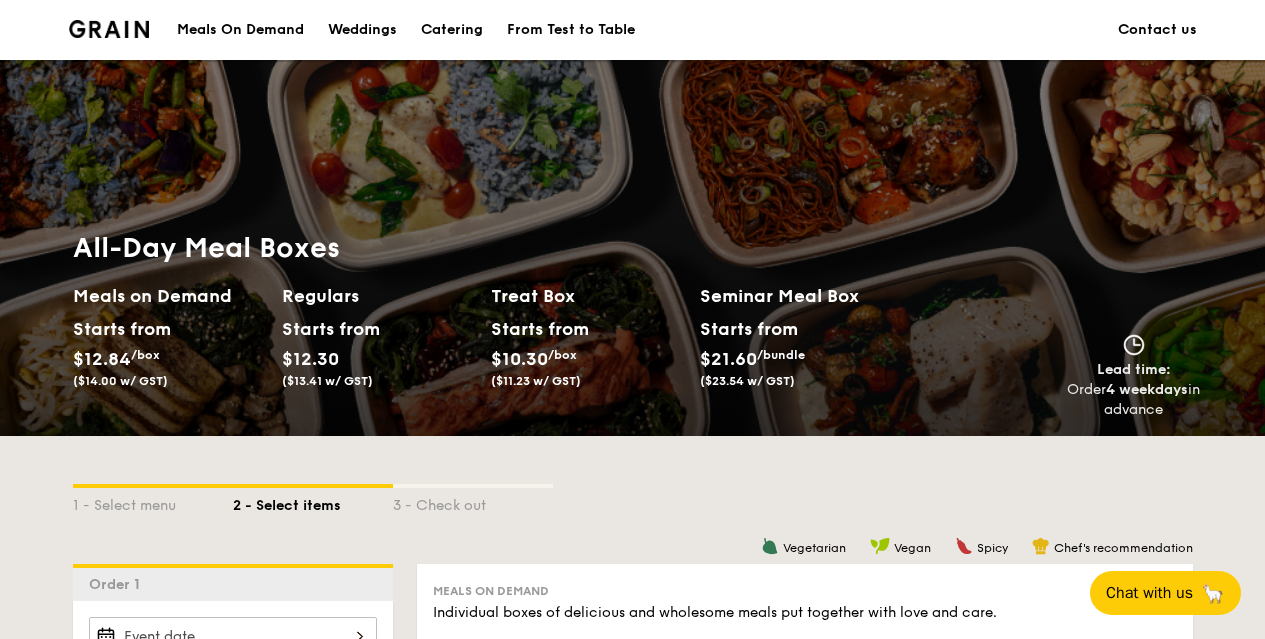 scroll, scrollTop: 646, scrollLeft: 0, axis: vertical 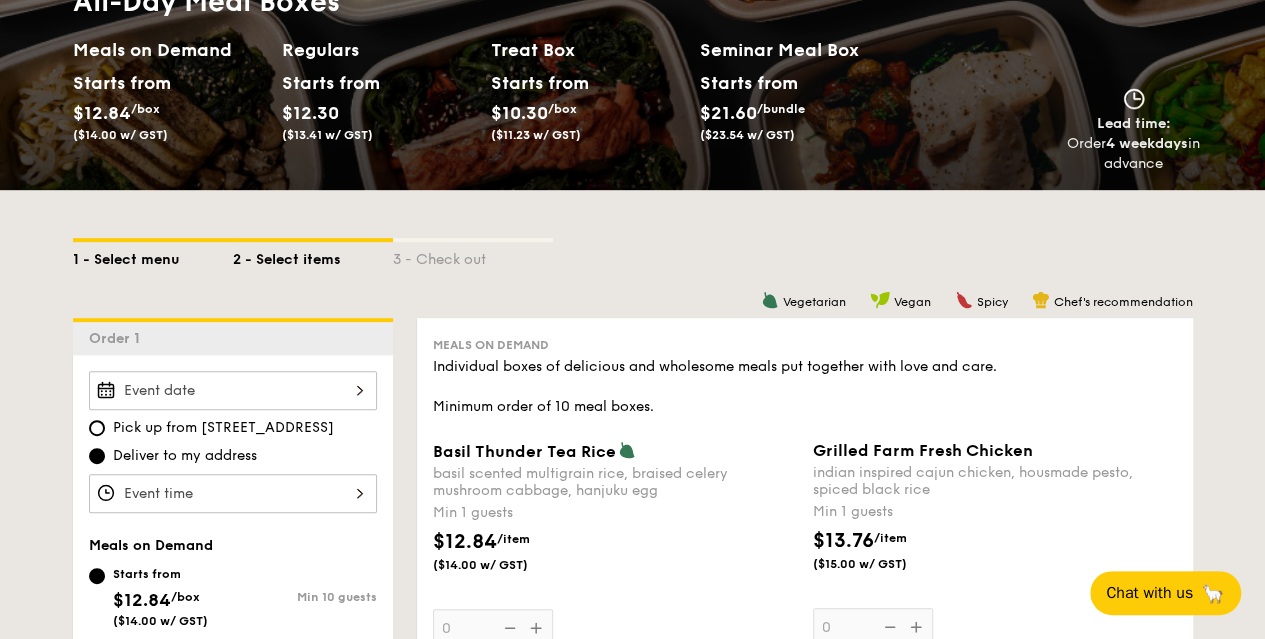 click on "1 - Select menu" at bounding box center (153, 256) 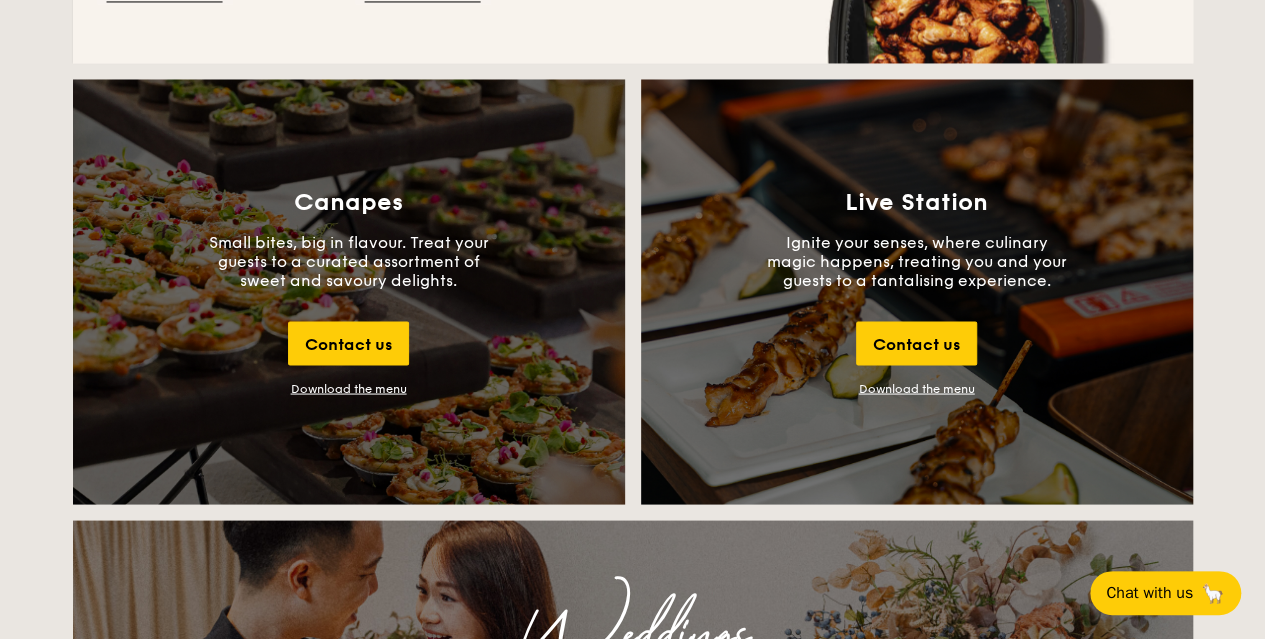 scroll, scrollTop: 1846, scrollLeft: 0, axis: vertical 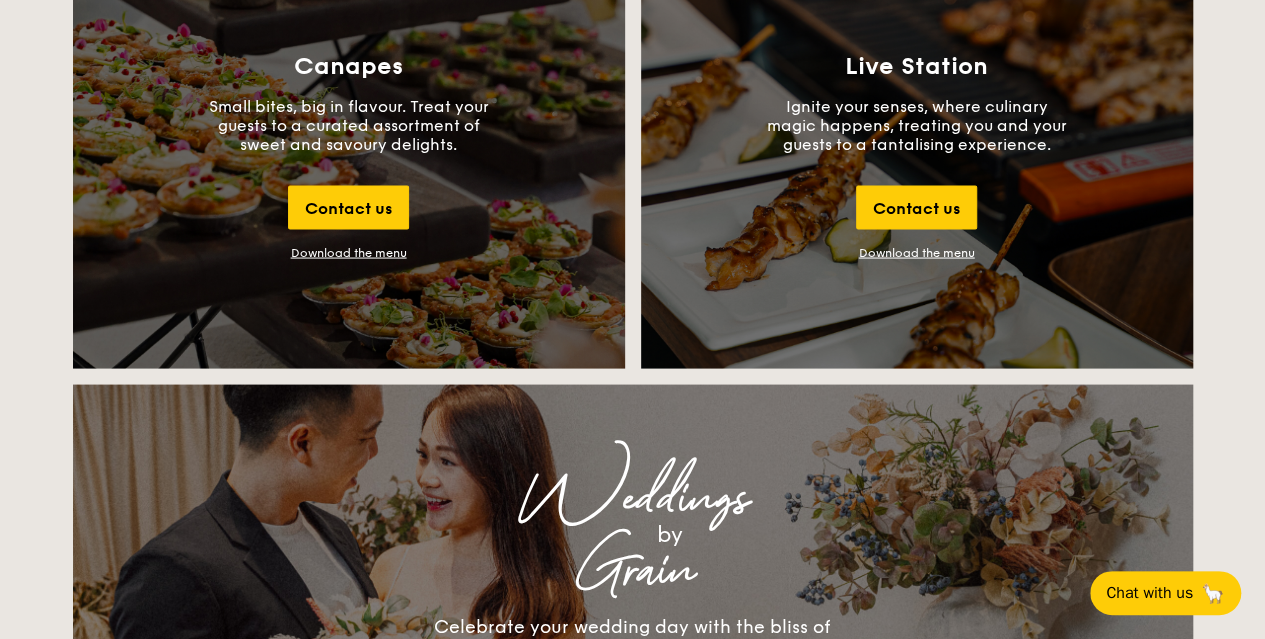 click on "Canapes
Small bites, big in flavour. Treat your guests to a curated assortment of sweet and savoury delights.
Contact us
Download the menu" at bounding box center [349, 155] 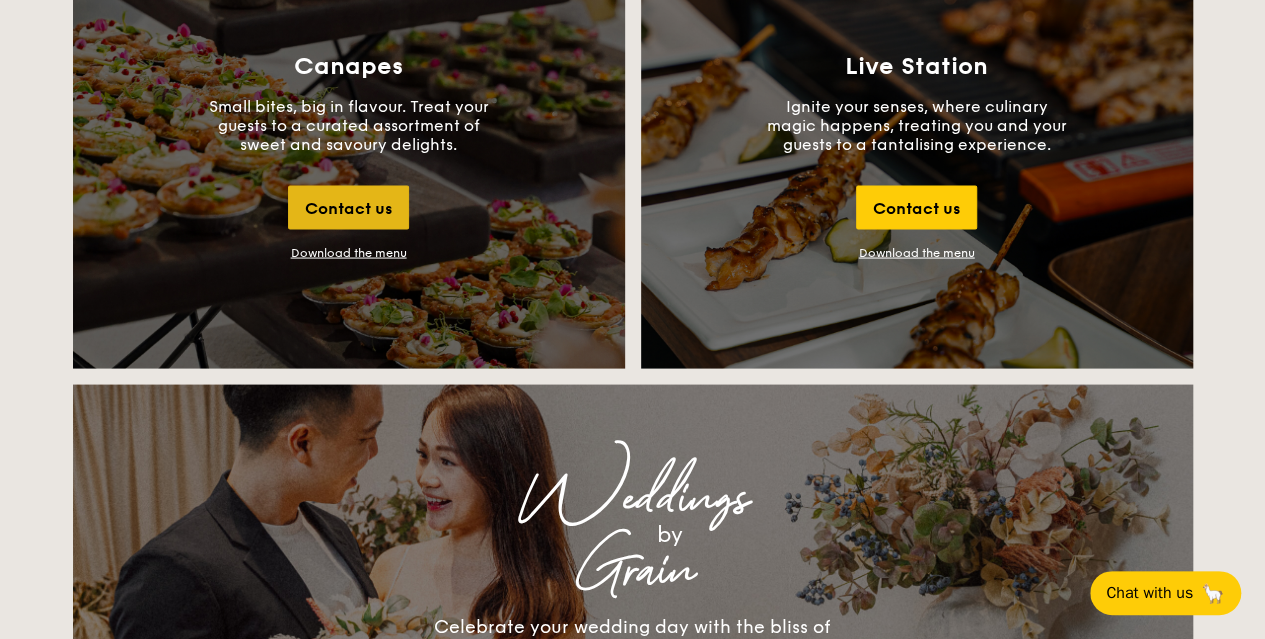 click on "Contact us" at bounding box center (348, 207) 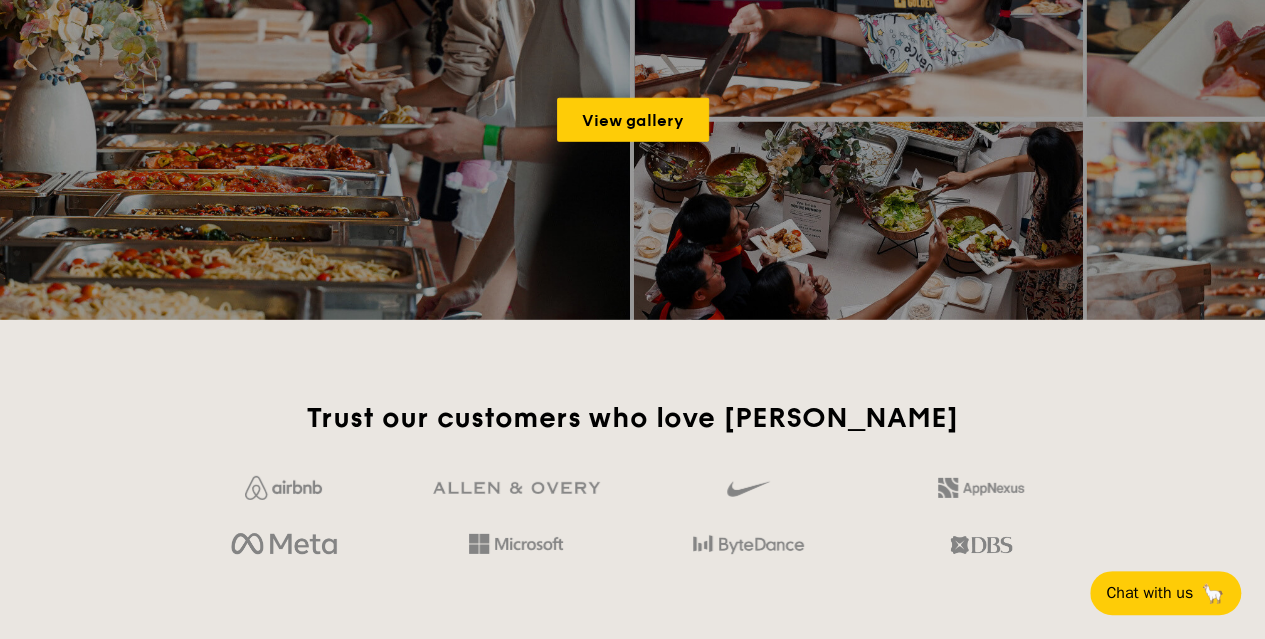 scroll, scrollTop: 3432, scrollLeft: 0, axis: vertical 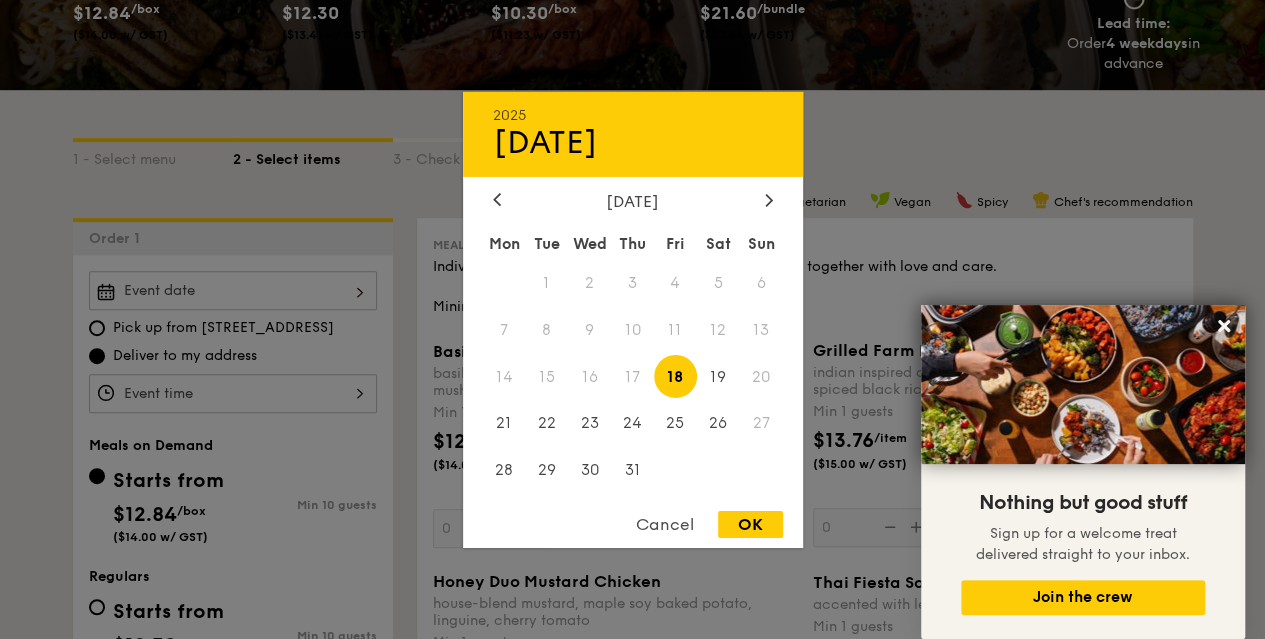 click on "2025   [DATE] [DATE] Tue Wed Thu Fri Sat Sun   1 2 3 4 5 6 7 8 9 10 11 12 13 14 15 16 17 18 19 20 21 22 23 24 25 26 27 28 29 30 31     Cancel   OK" at bounding box center [233, 290] 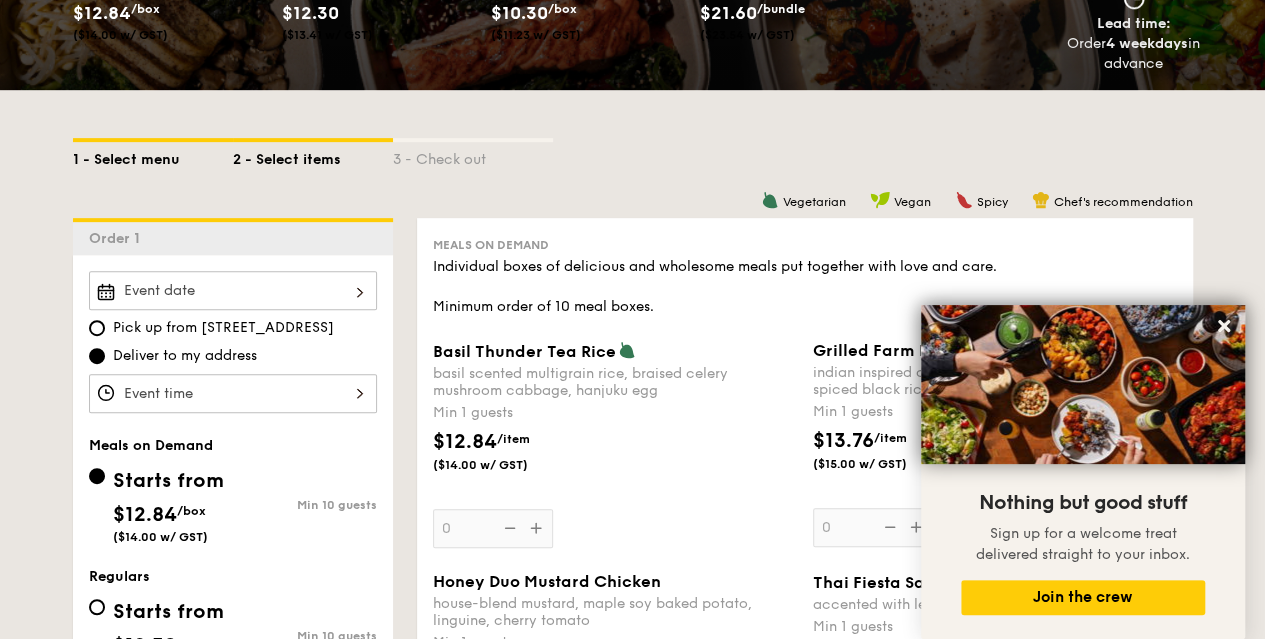 click on "1 - Select menu" at bounding box center [153, 156] 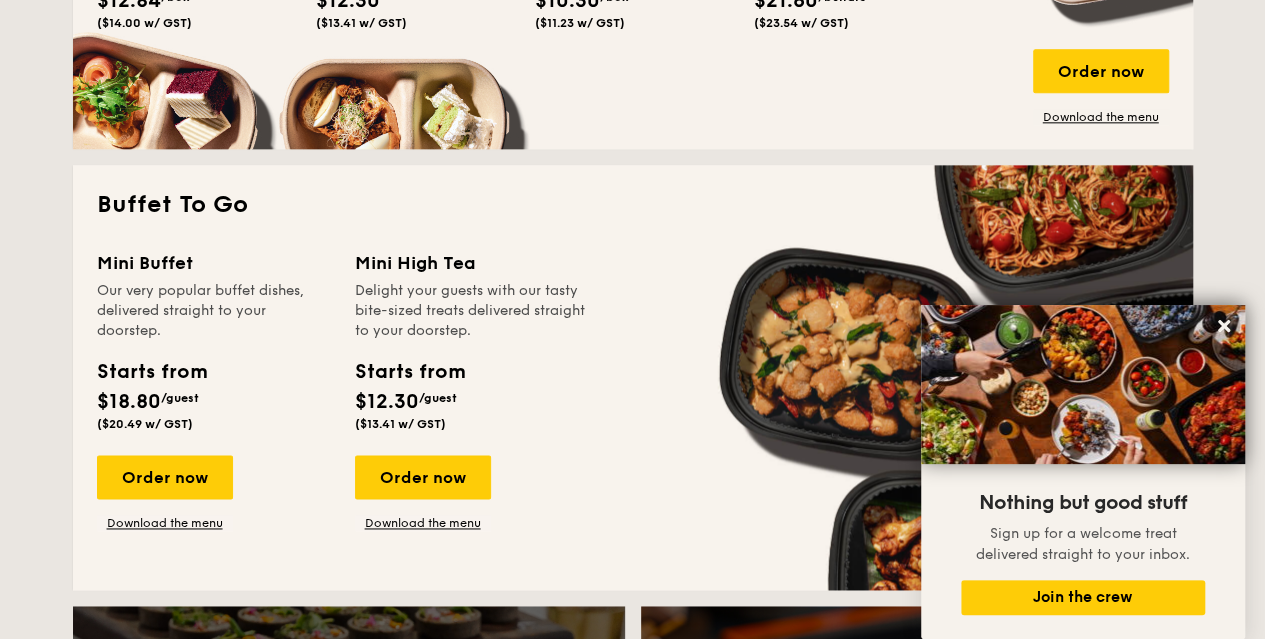 scroll, scrollTop: 1346, scrollLeft: 0, axis: vertical 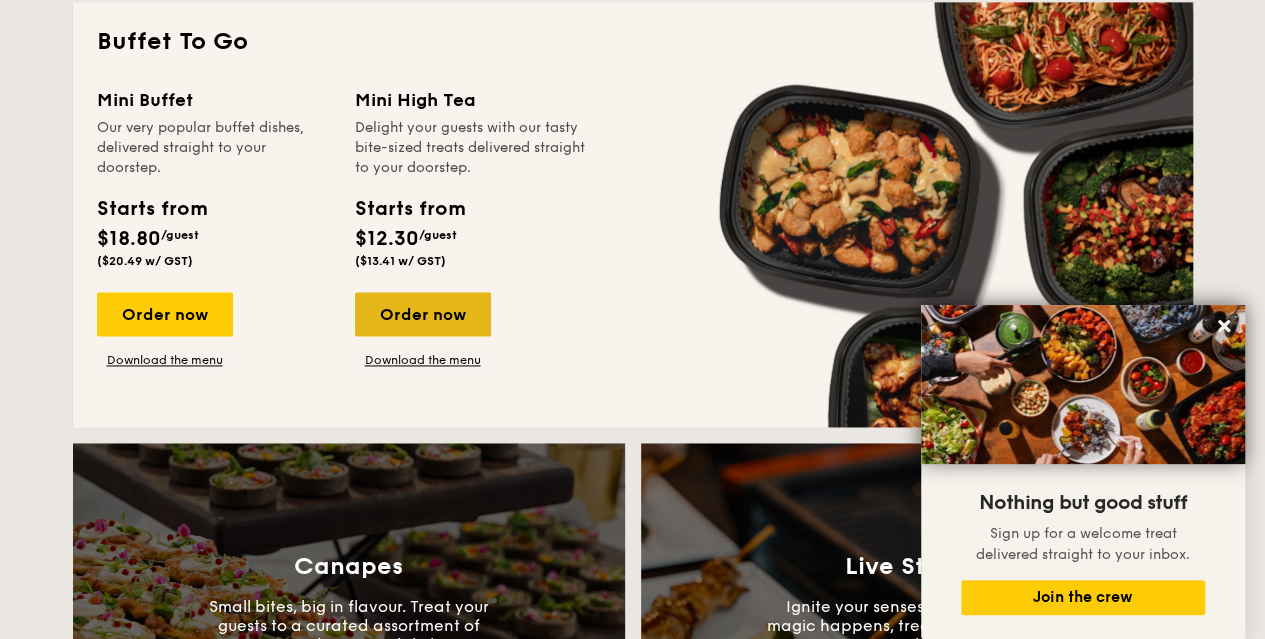 click on "Order now" at bounding box center (423, 314) 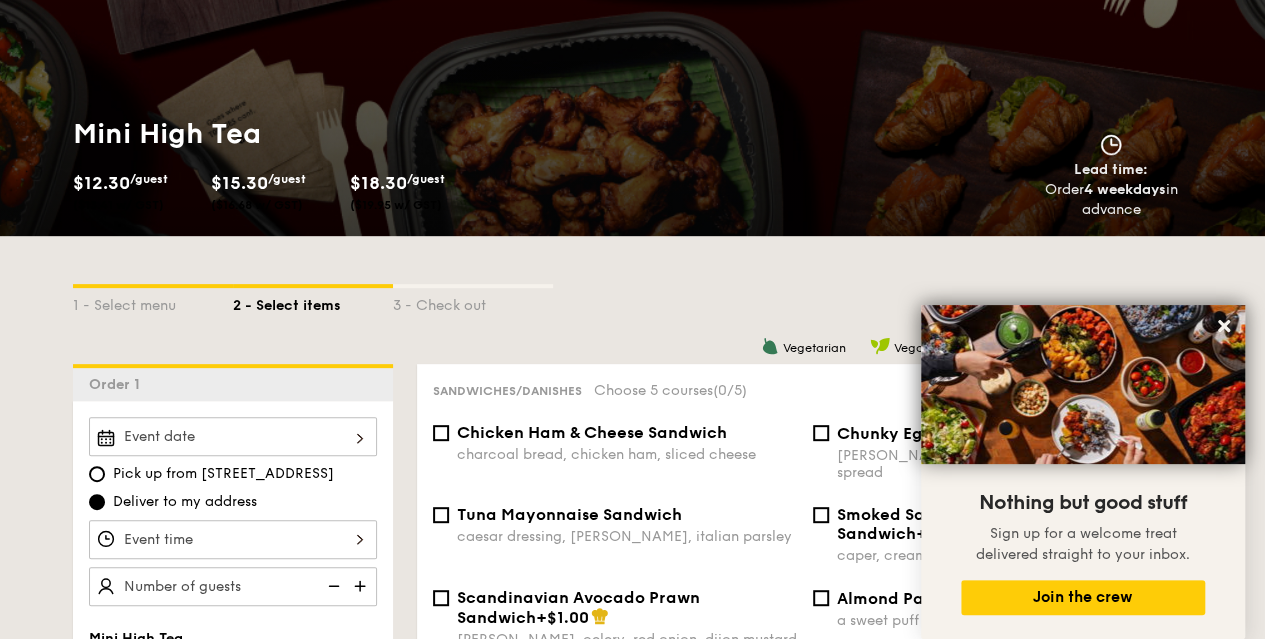 scroll, scrollTop: 400, scrollLeft: 0, axis: vertical 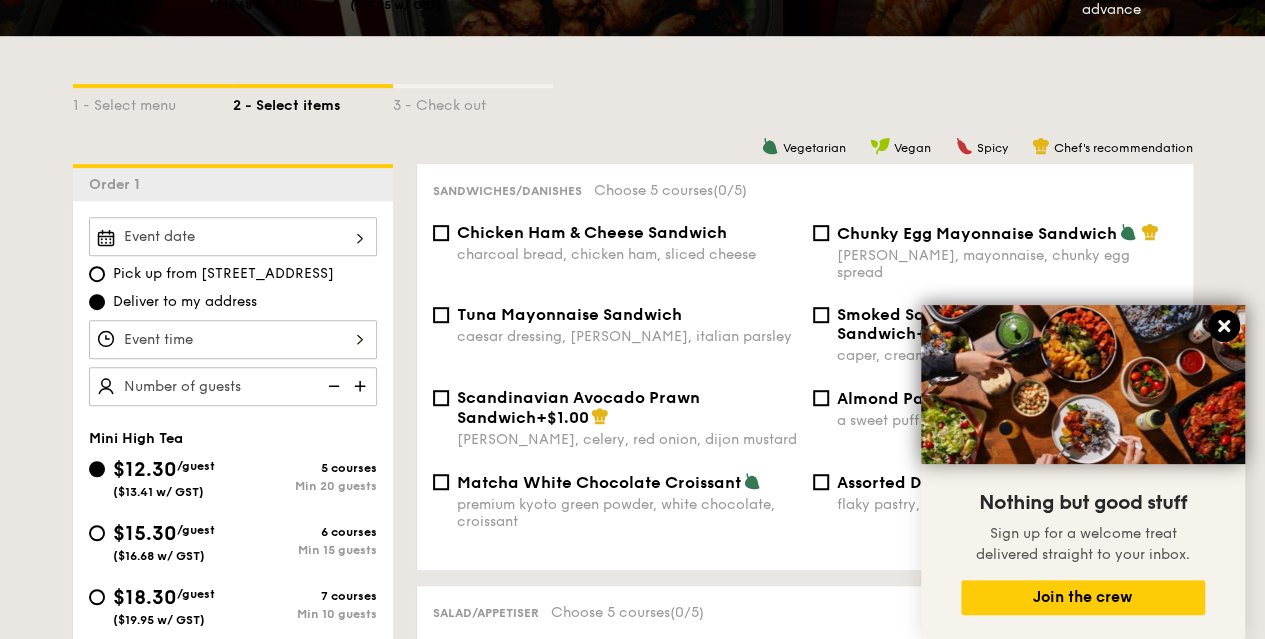 click 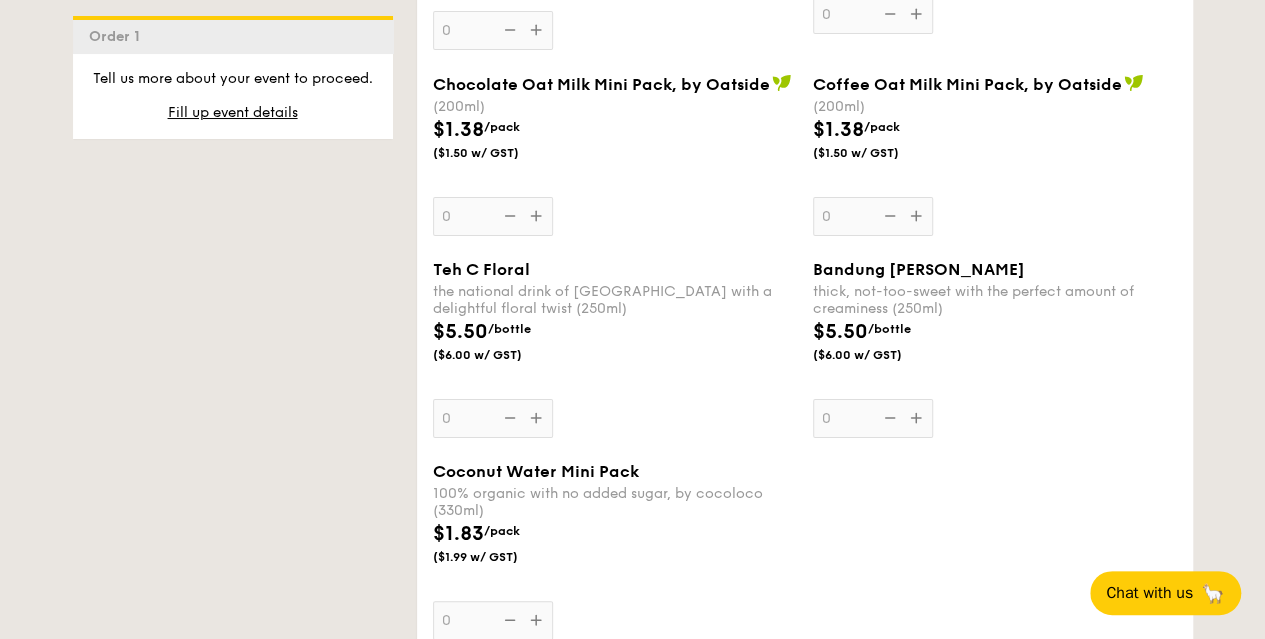 scroll, scrollTop: 3700, scrollLeft: 0, axis: vertical 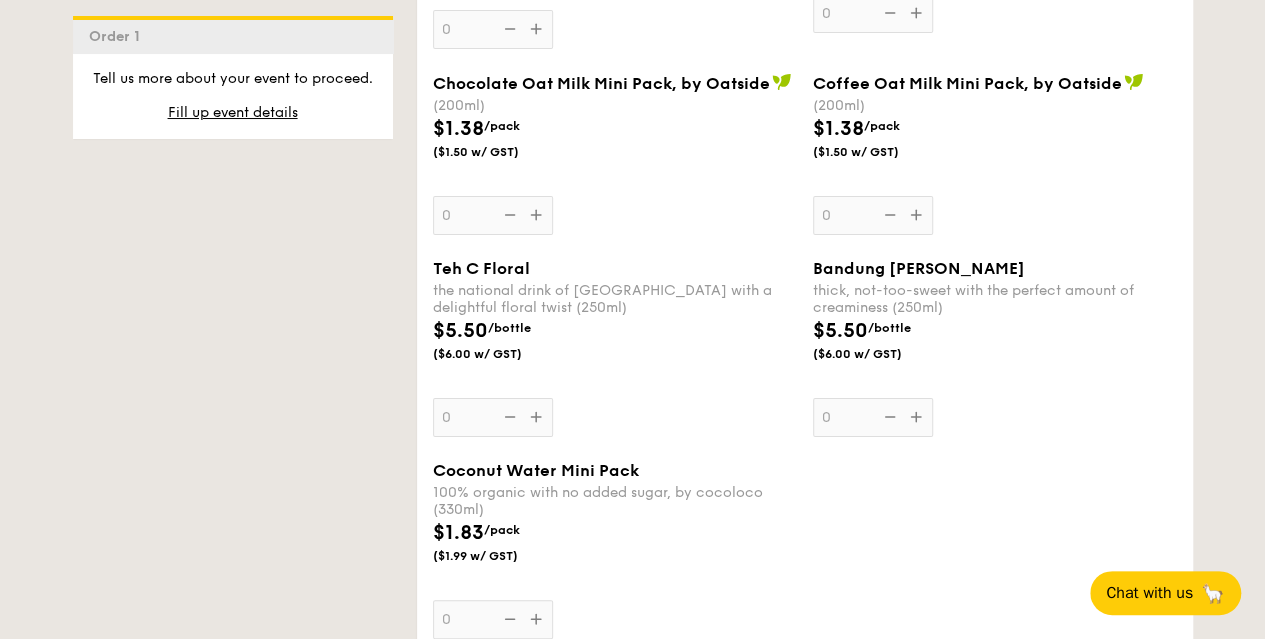 click on "$1.38
/pack
($1.50 w/ GST)" at bounding box center (995, 149) 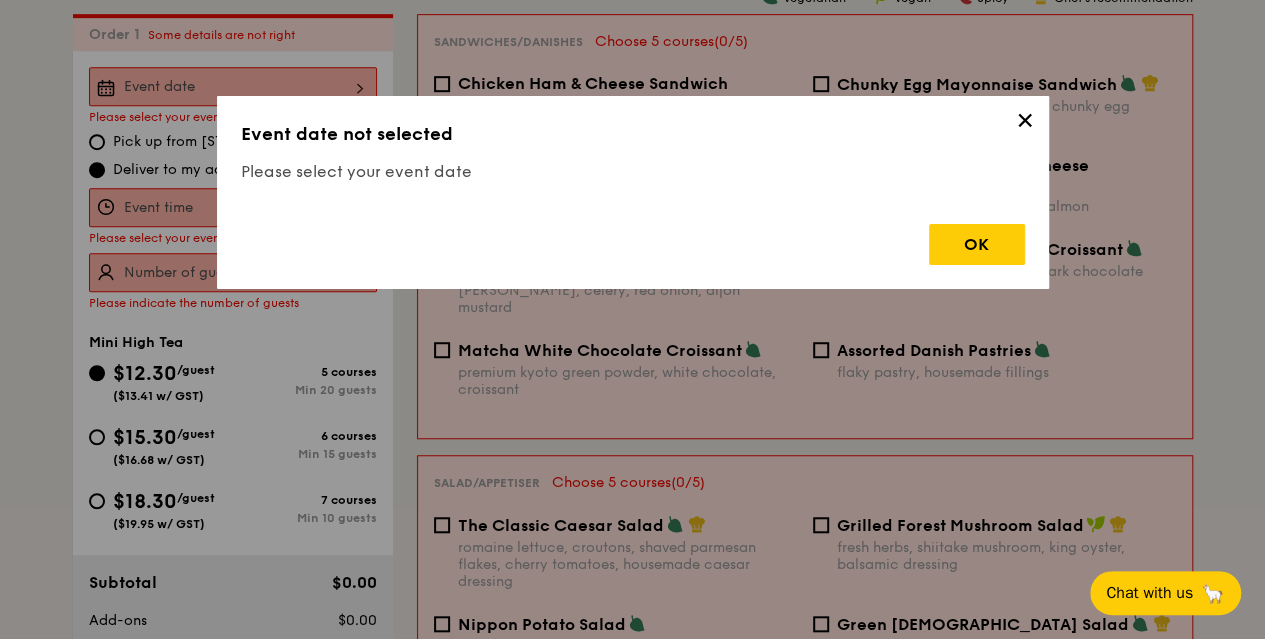 scroll, scrollTop: 3598, scrollLeft: 0, axis: vertical 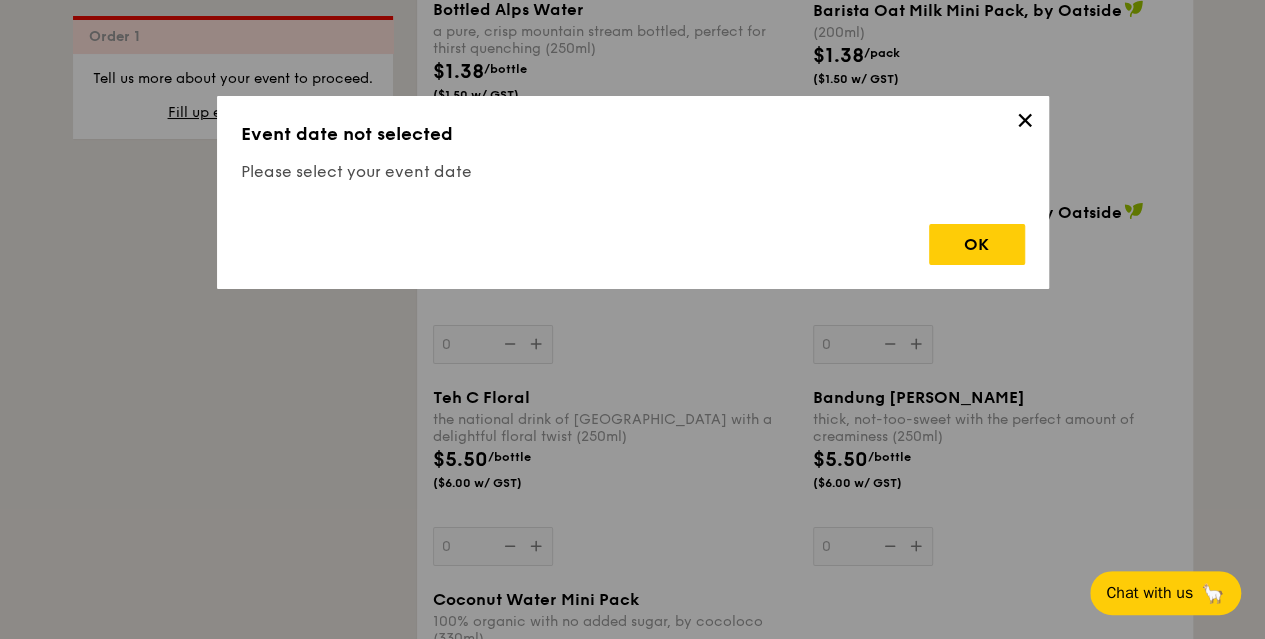 drag, startPoint x: 972, startPoint y: 249, endPoint x: 746, endPoint y: 187, distance: 234.35016 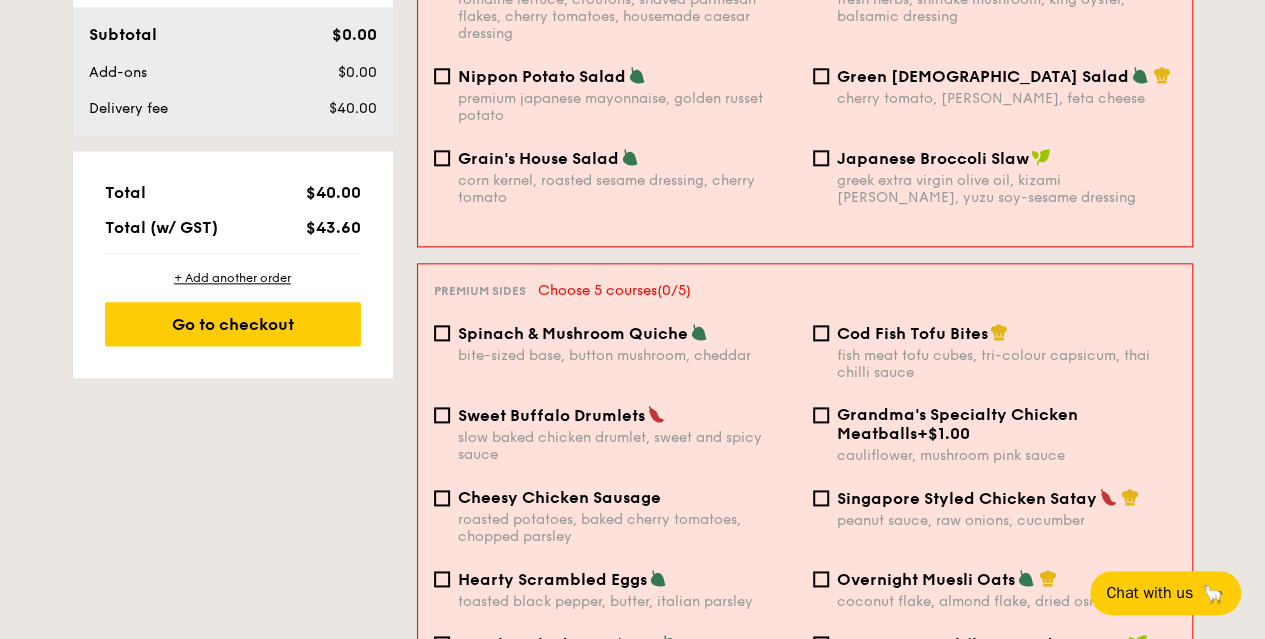 scroll, scrollTop: 498, scrollLeft: 0, axis: vertical 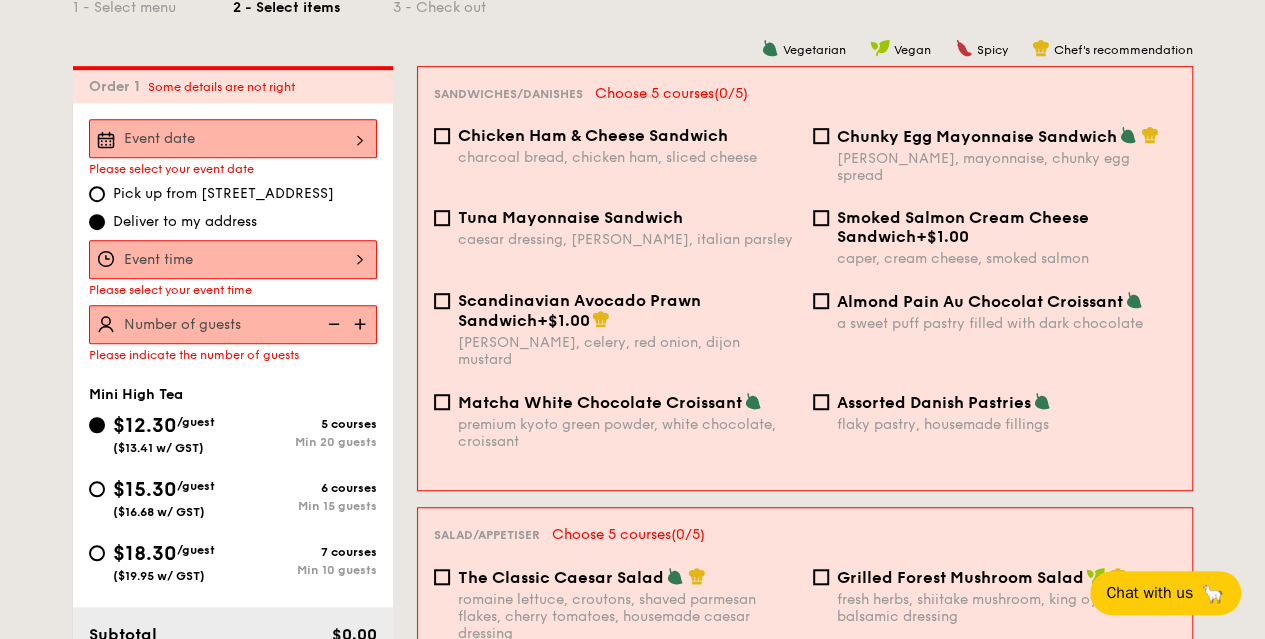 click at bounding box center [233, 138] 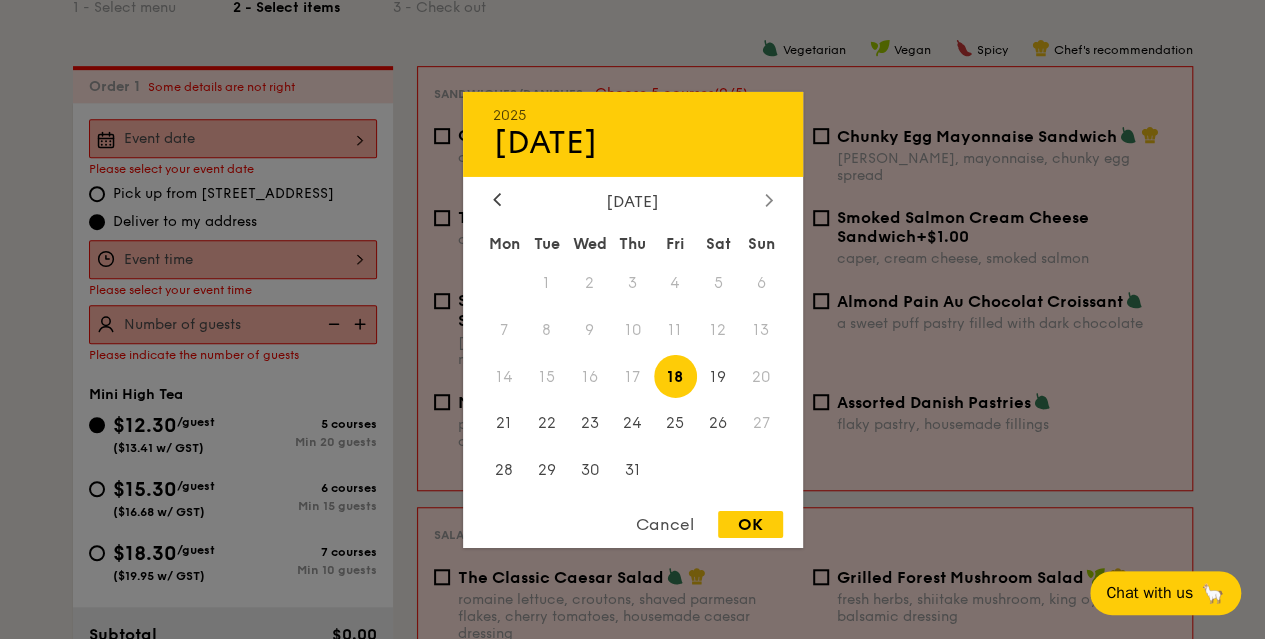 click at bounding box center (769, 200) 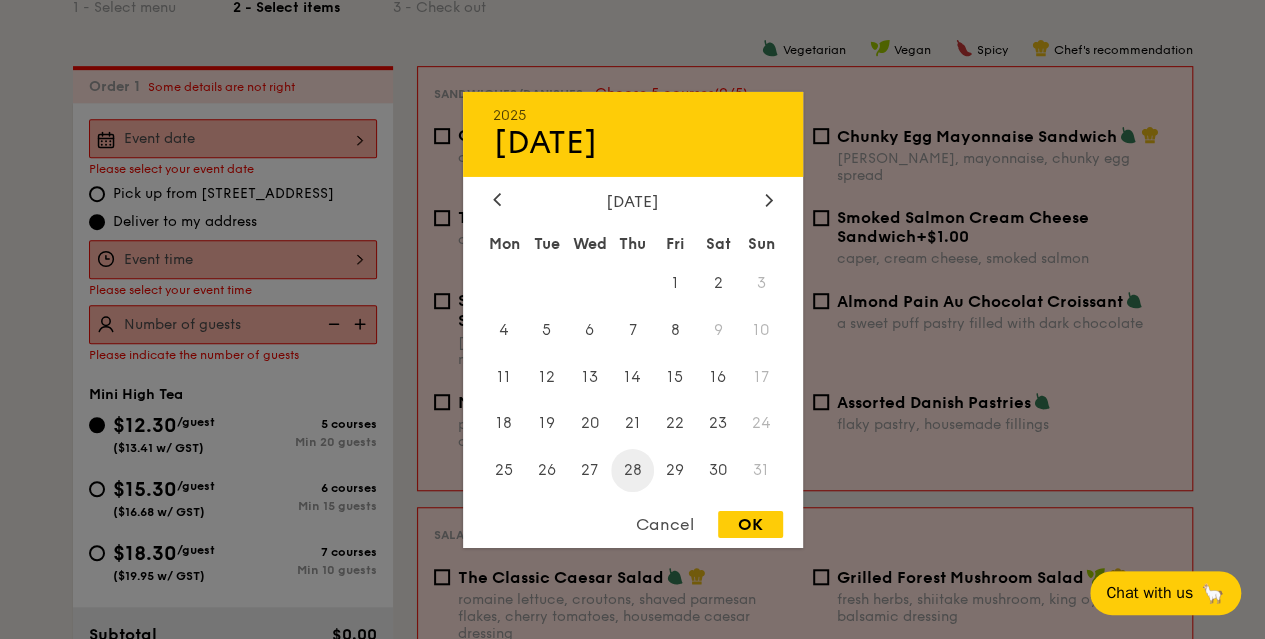 click on "28" at bounding box center (632, 470) 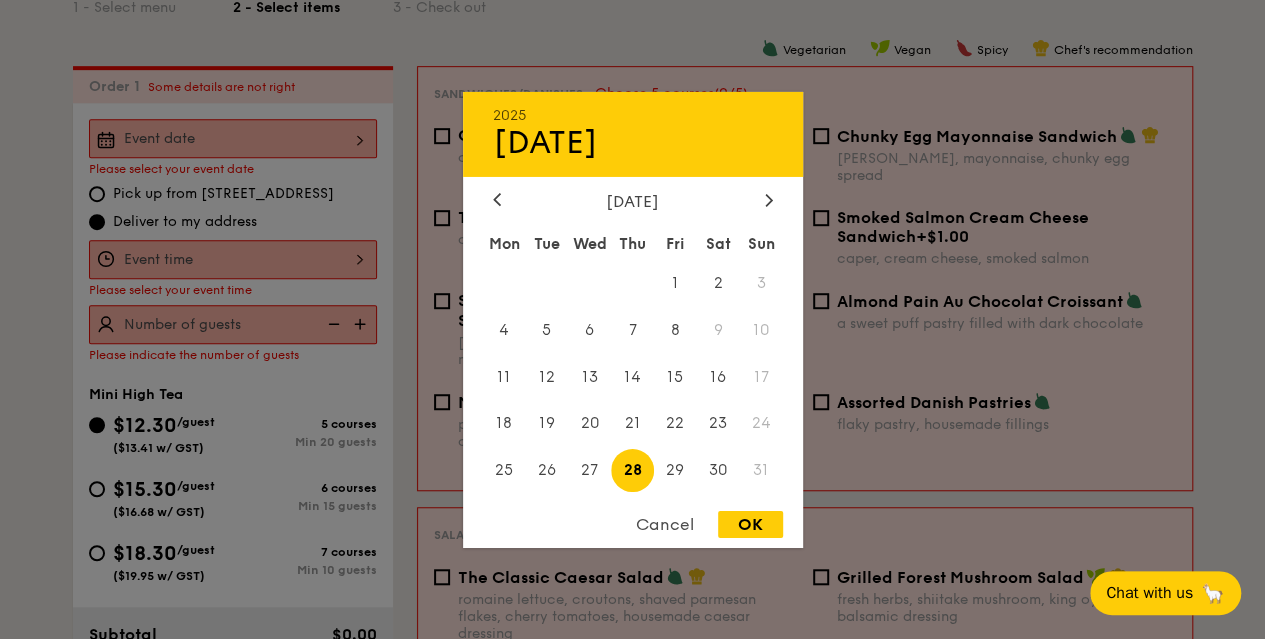 drag, startPoint x: 753, startPoint y: 531, endPoint x: 416, endPoint y: 328, distance: 393.41837 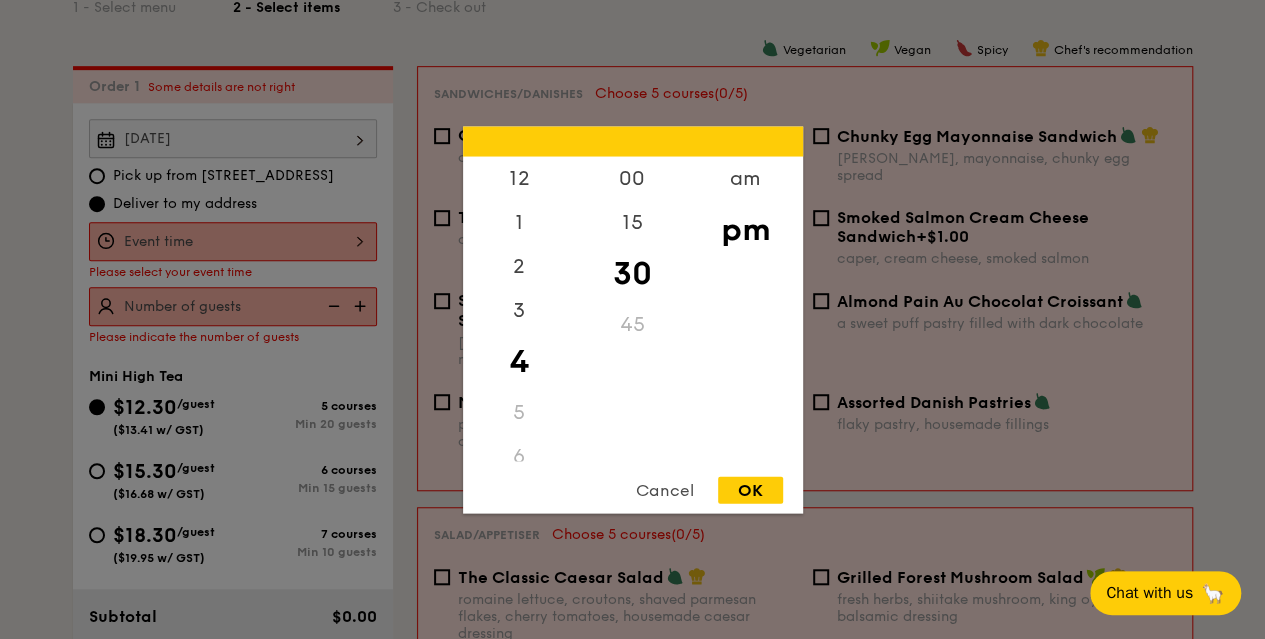 click on "12 1 2 3 4 5 6 7 8 9 10 11   00 15 30 45   am   pm   Cancel   OK" at bounding box center (233, 241) 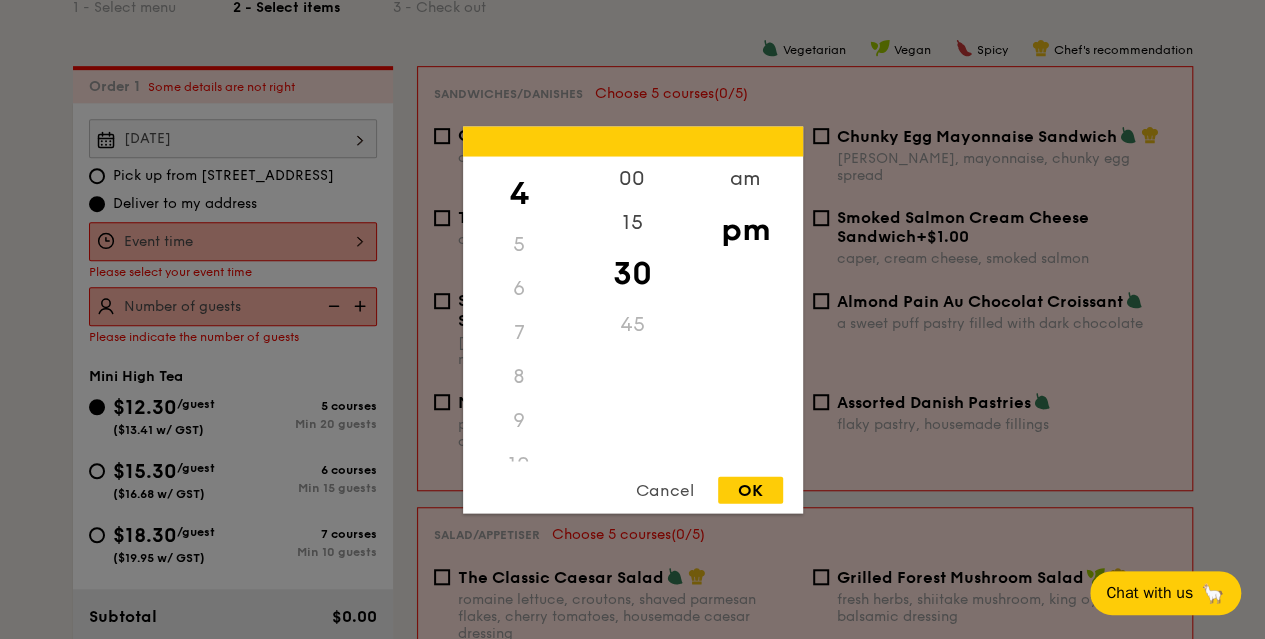 scroll, scrollTop: 236, scrollLeft: 0, axis: vertical 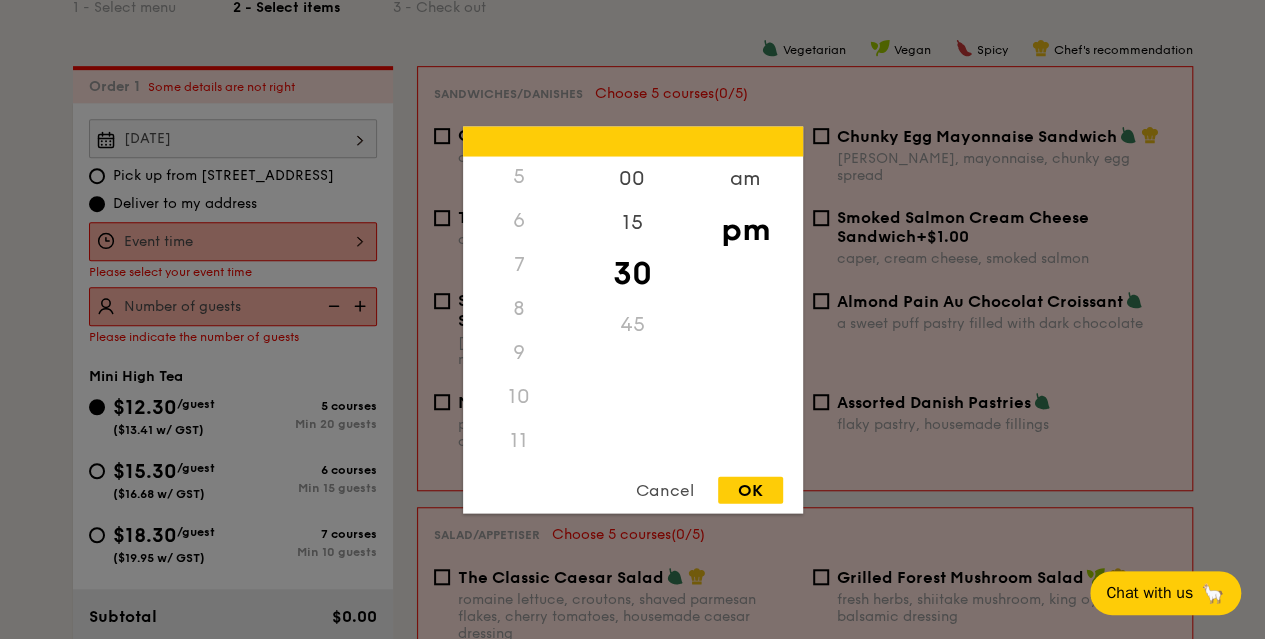 click on "6" at bounding box center (519, 220) 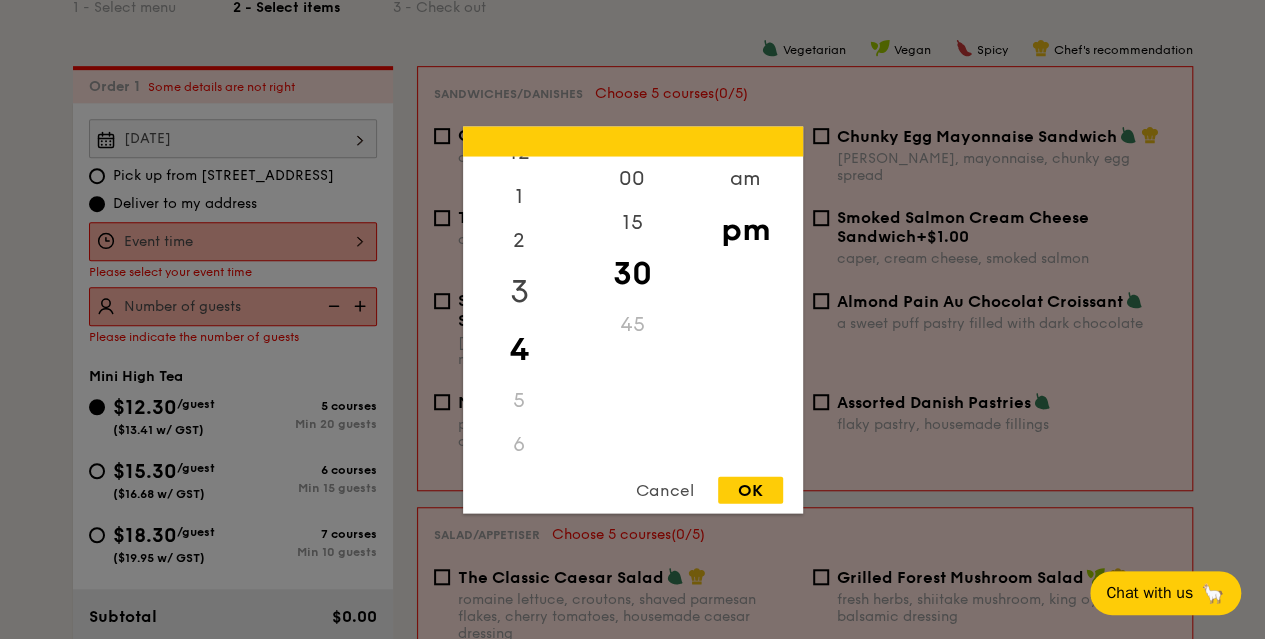 scroll, scrollTop: 23, scrollLeft: 0, axis: vertical 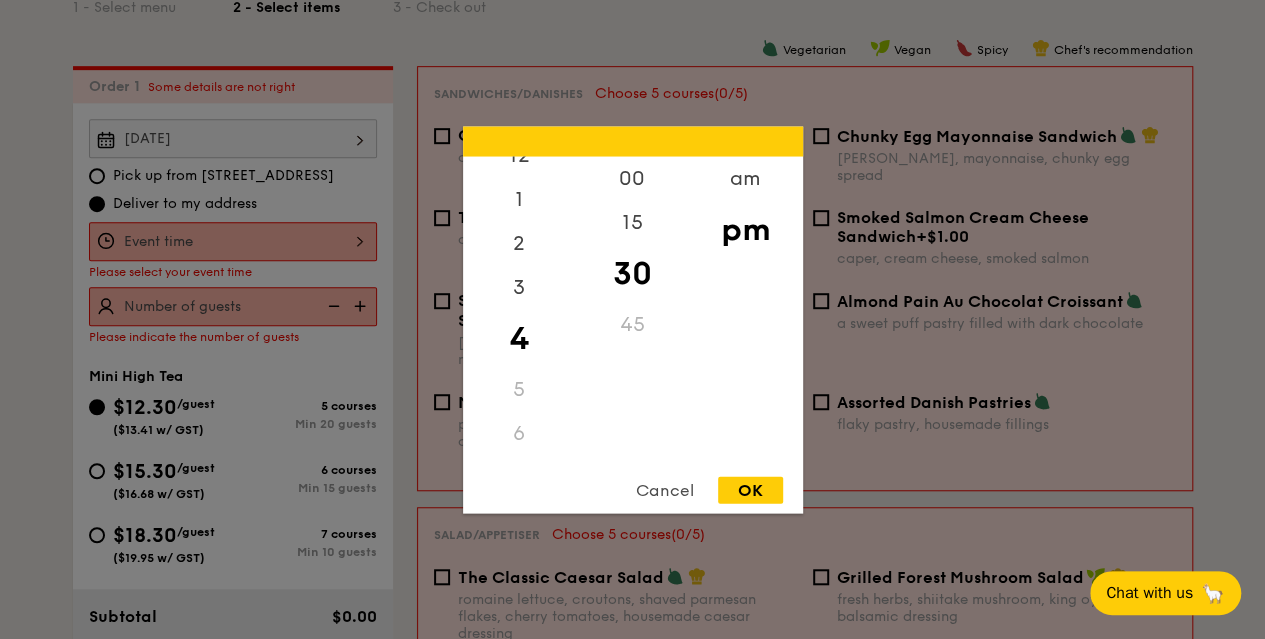 click on "5" at bounding box center (519, 389) 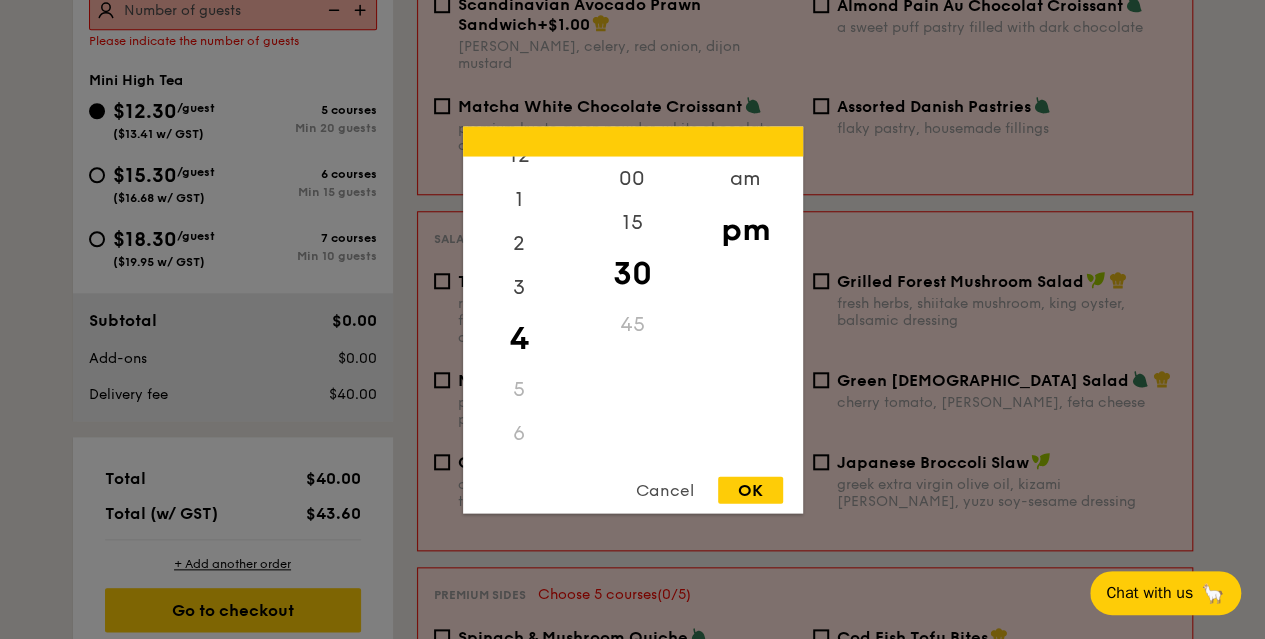 scroll, scrollTop: 798, scrollLeft: 0, axis: vertical 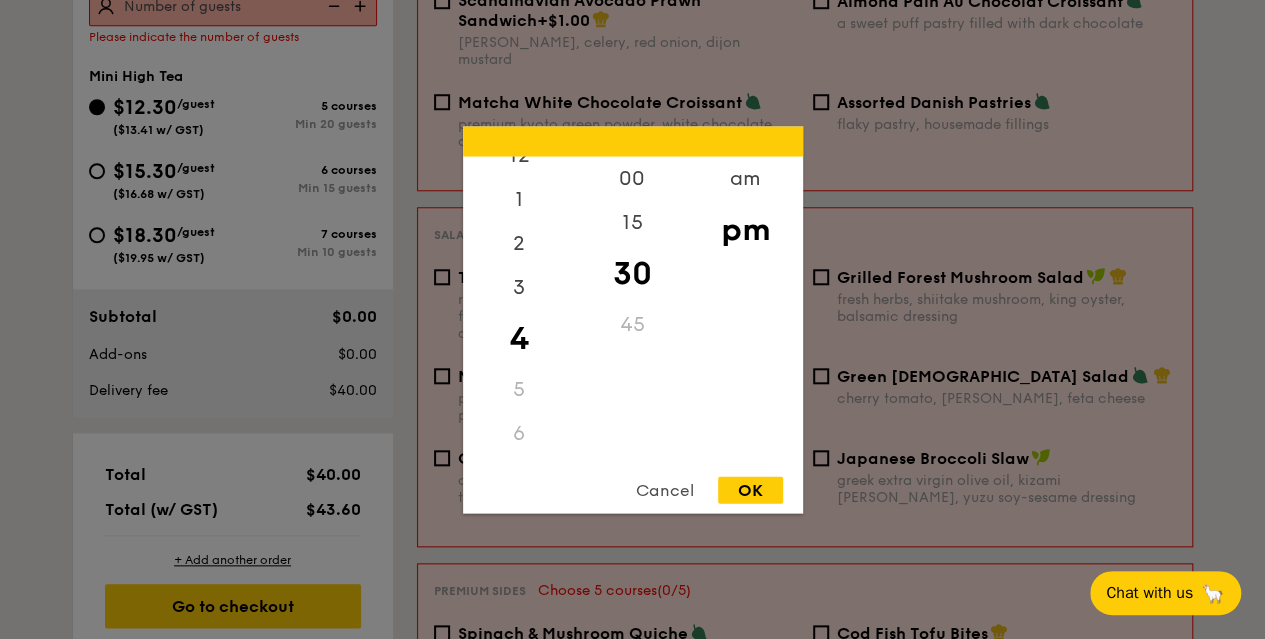 click on "5" at bounding box center [519, 389] 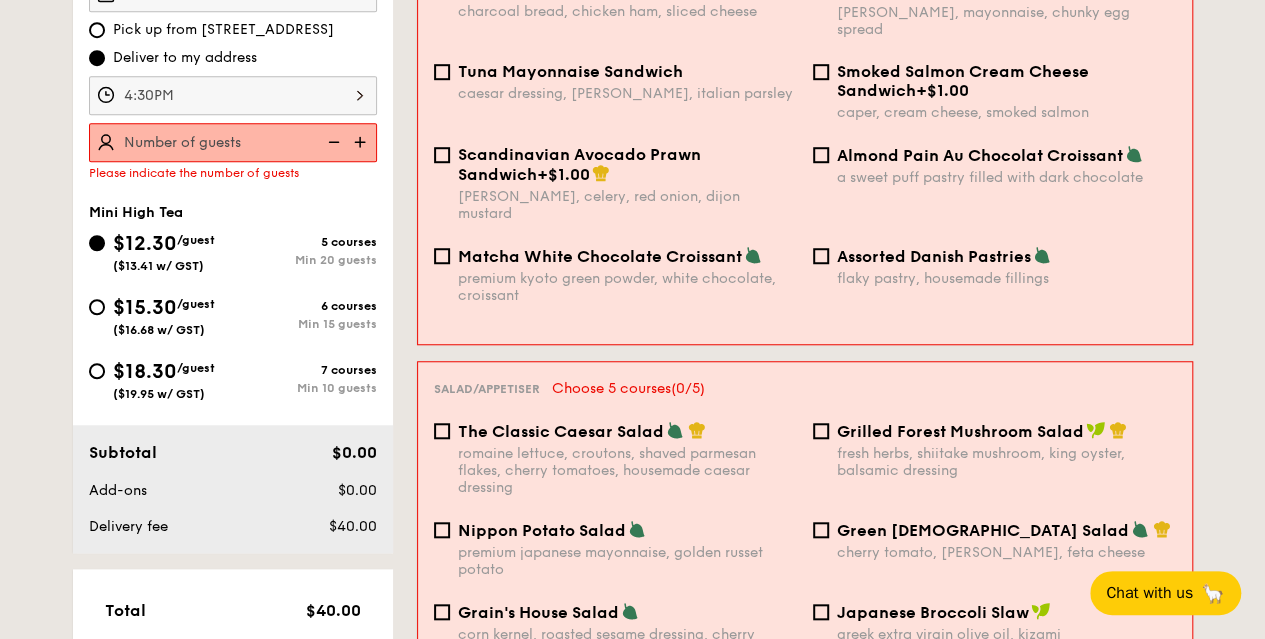 scroll, scrollTop: 579, scrollLeft: 0, axis: vertical 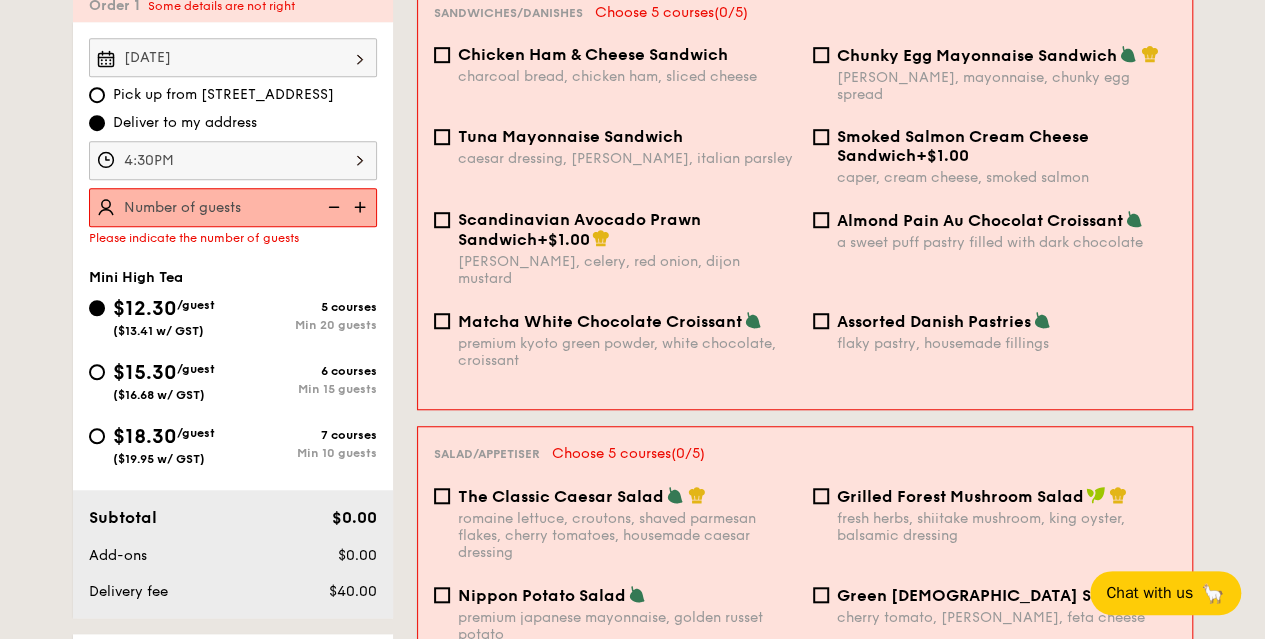 click at bounding box center (362, 207) 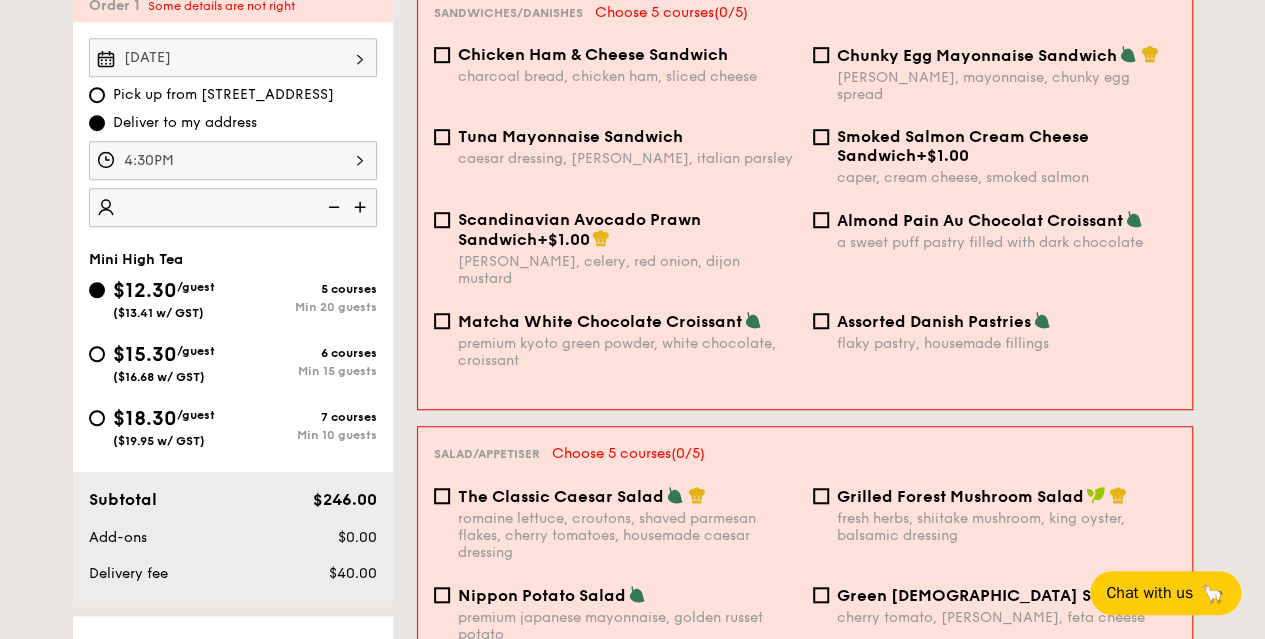 click at bounding box center [362, 207] 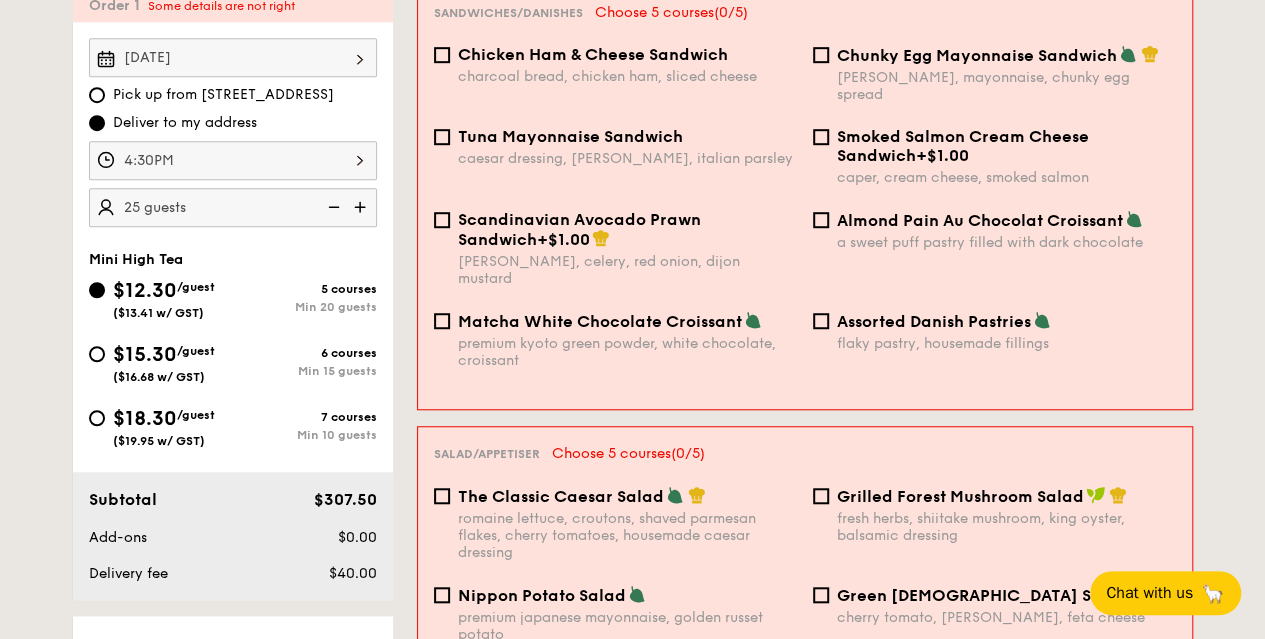 click at bounding box center (362, 207) 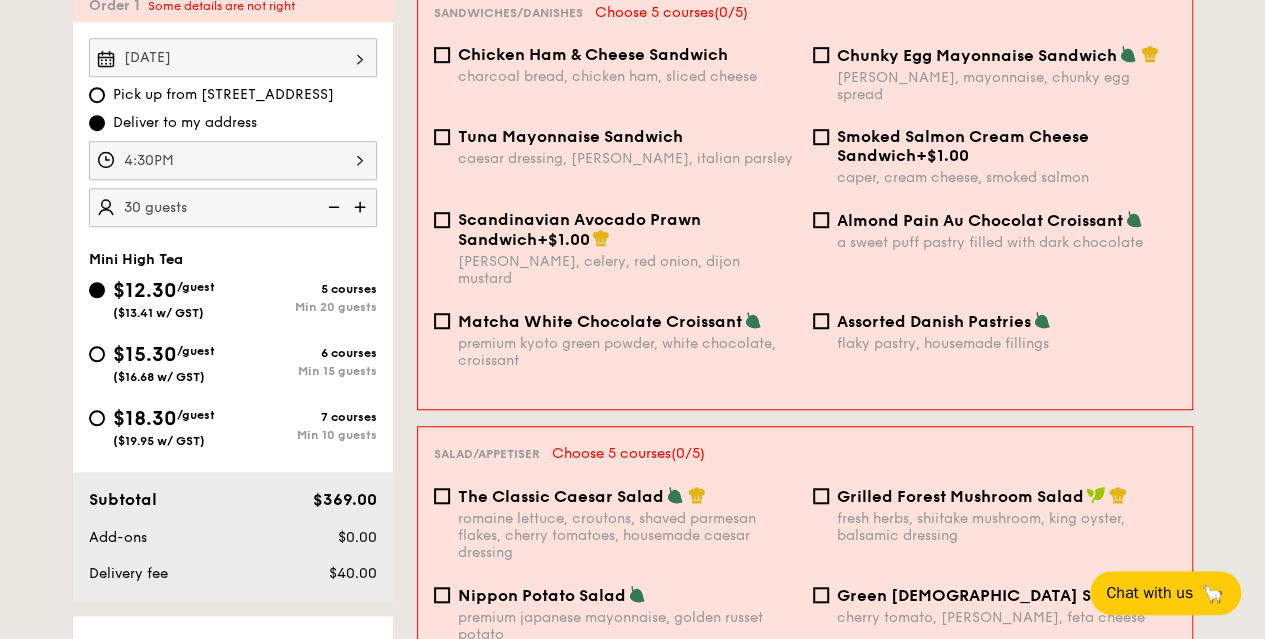 click at bounding box center (362, 207) 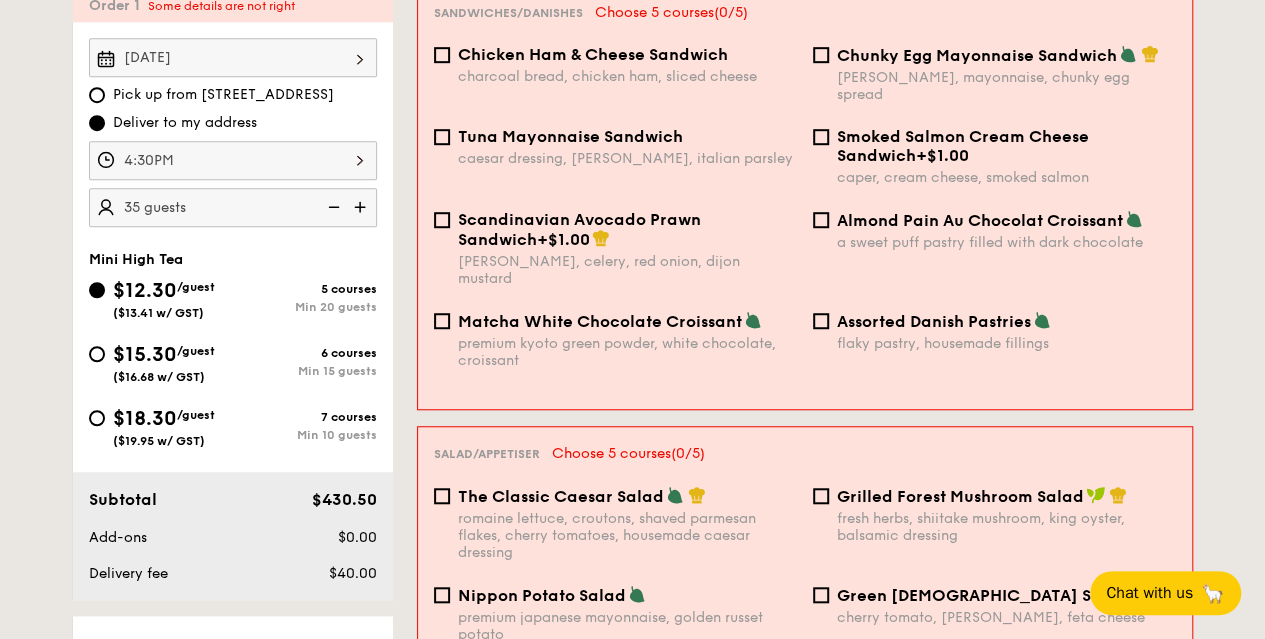 click at bounding box center [332, 207] 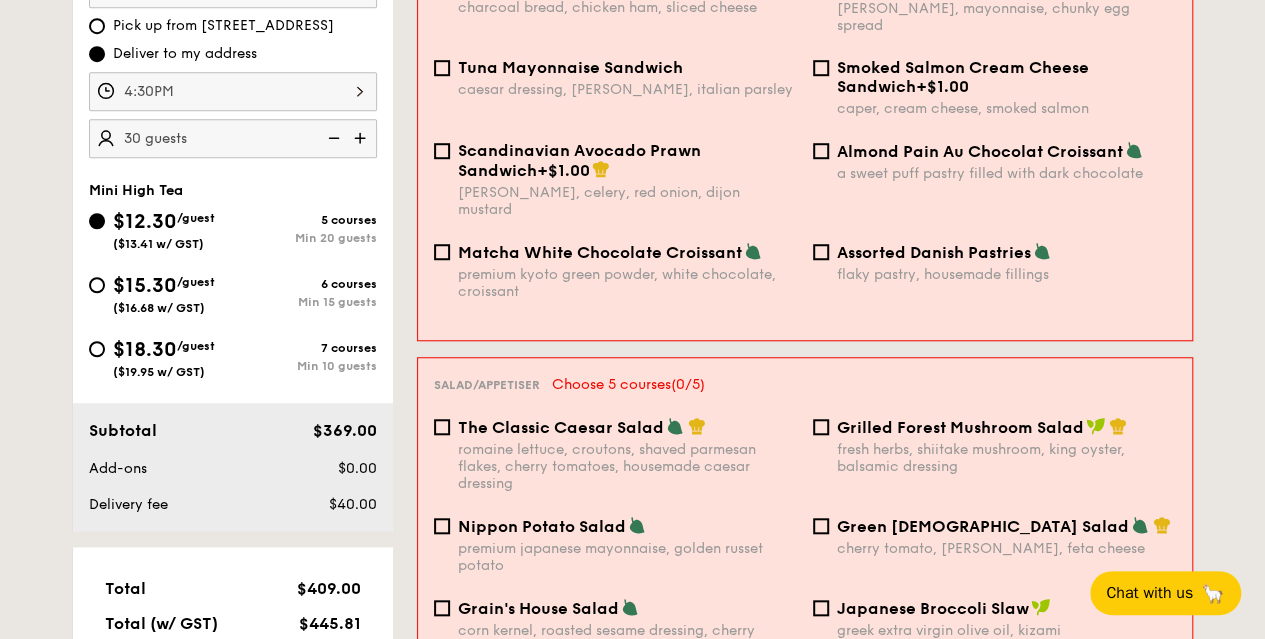 scroll, scrollTop: 679, scrollLeft: 0, axis: vertical 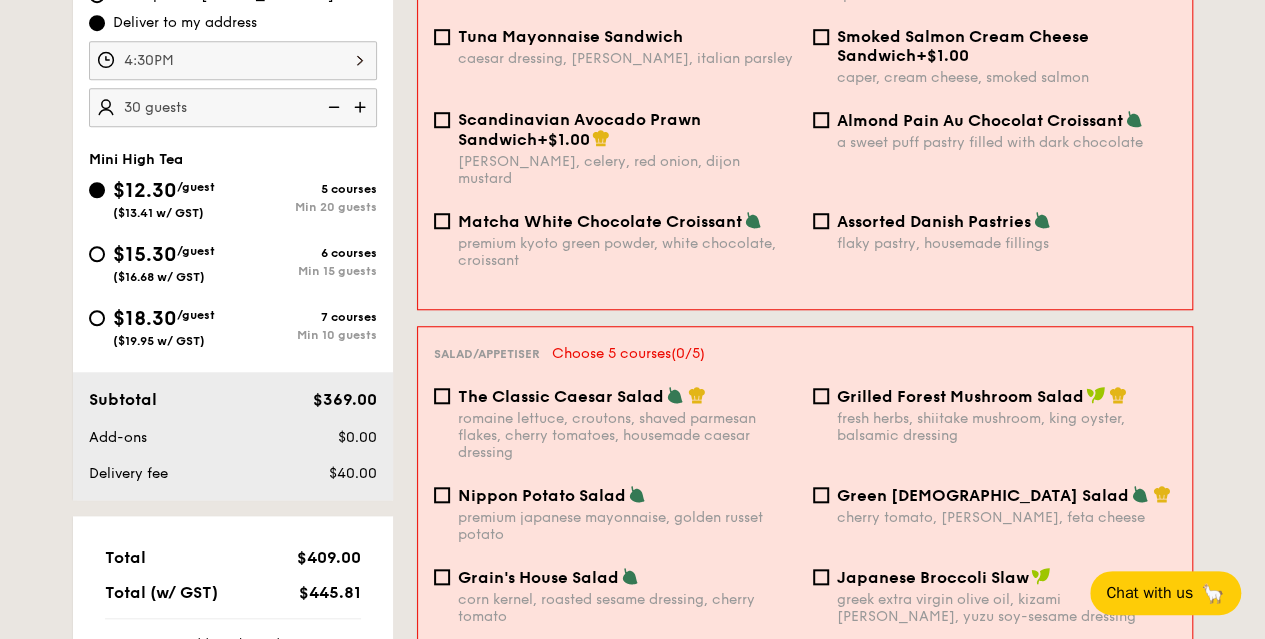 click at bounding box center (362, 107) 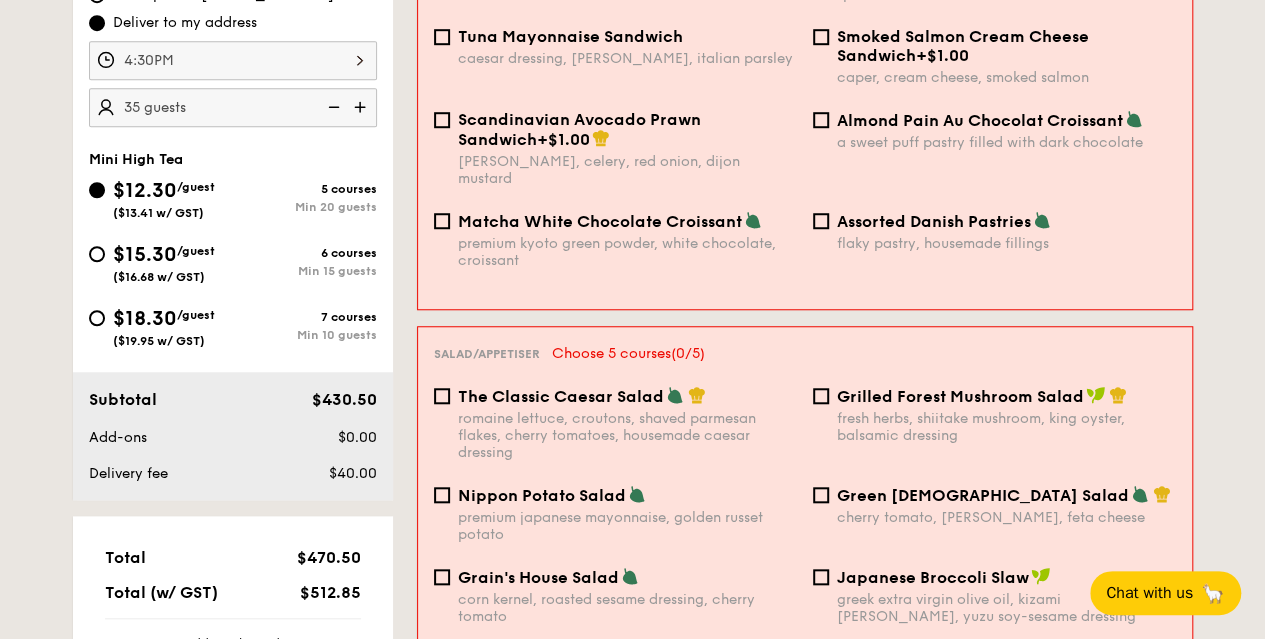 click at bounding box center (332, 107) 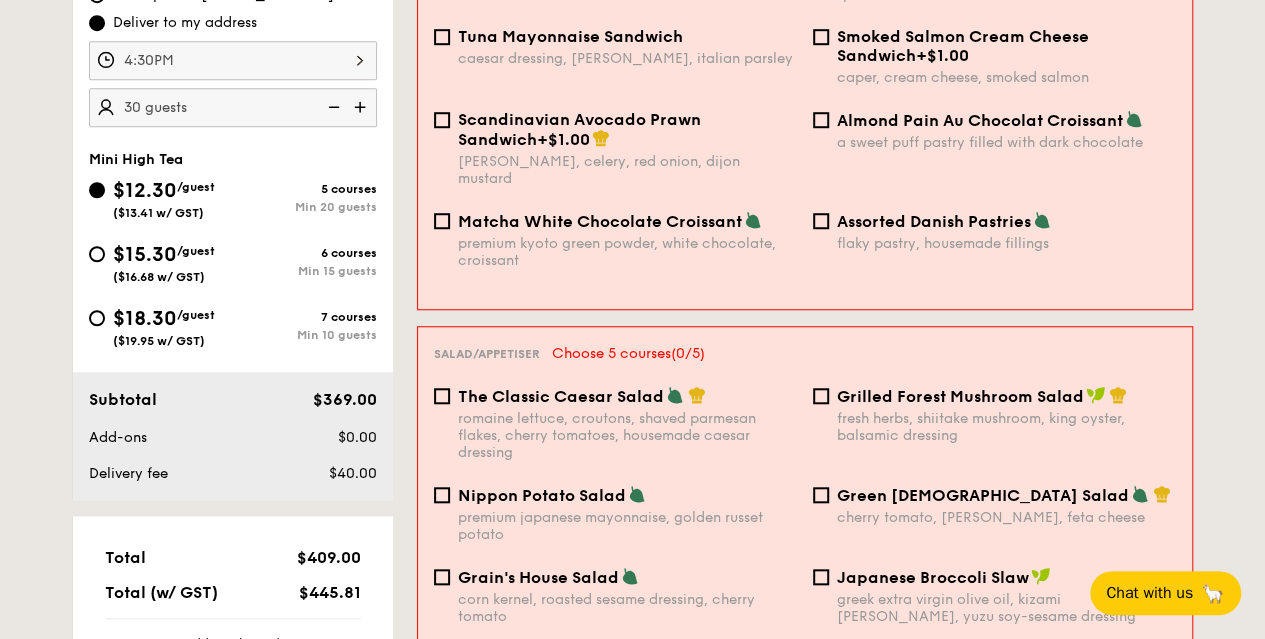 click at bounding box center (332, 107) 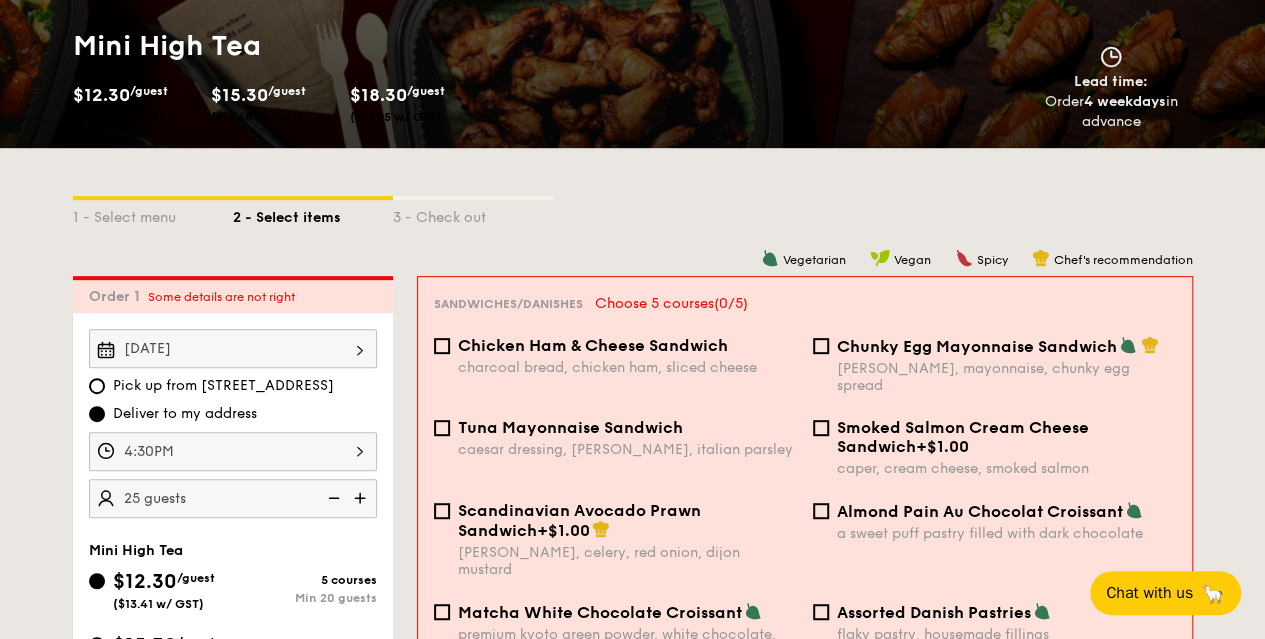 scroll, scrollTop: 292, scrollLeft: 0, axis: vertical 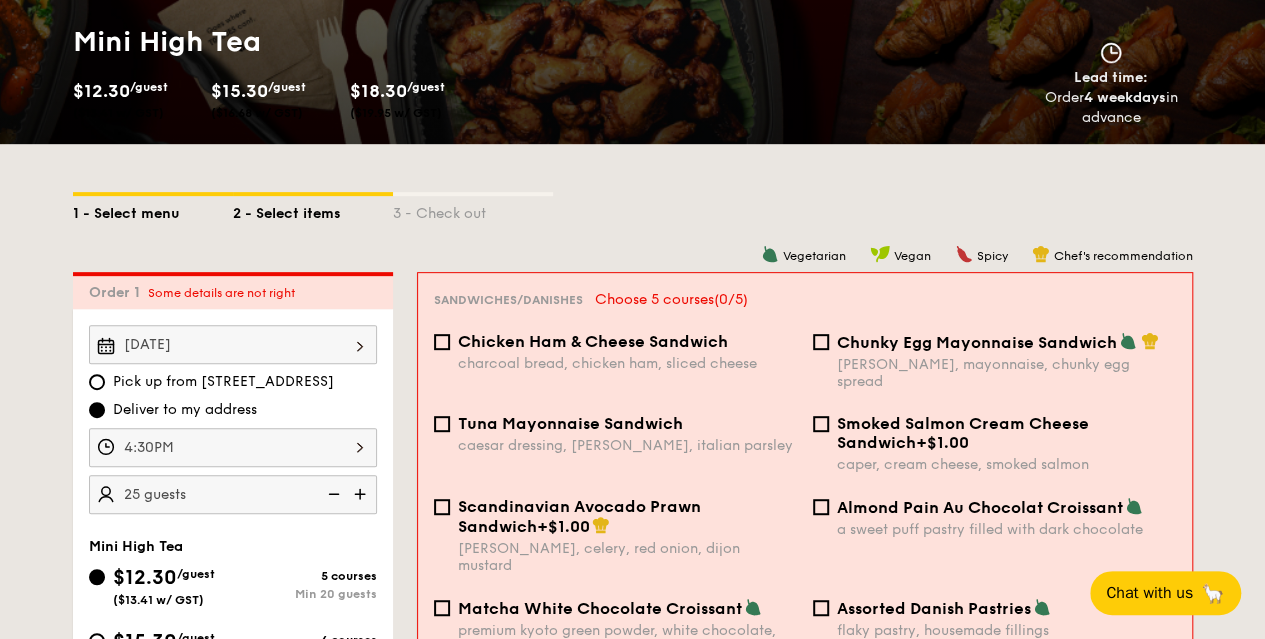 click on "1 - Select menu" at bounding box center (153, 210) 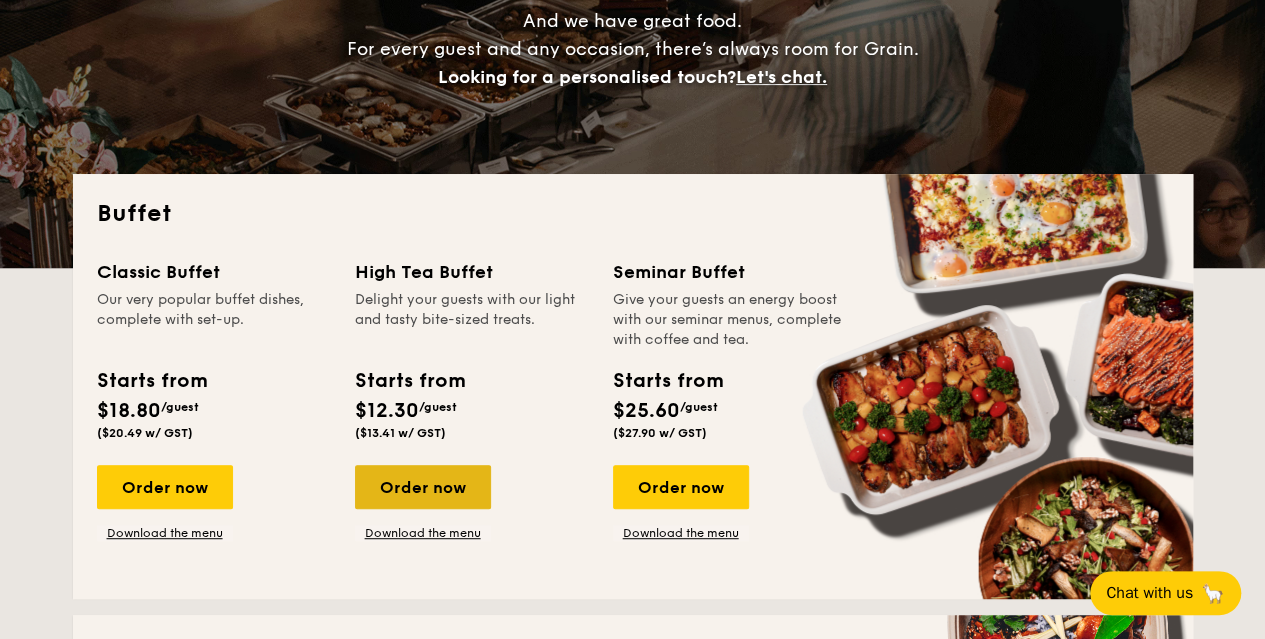click on "Order now" at bounding box center (423, 487) 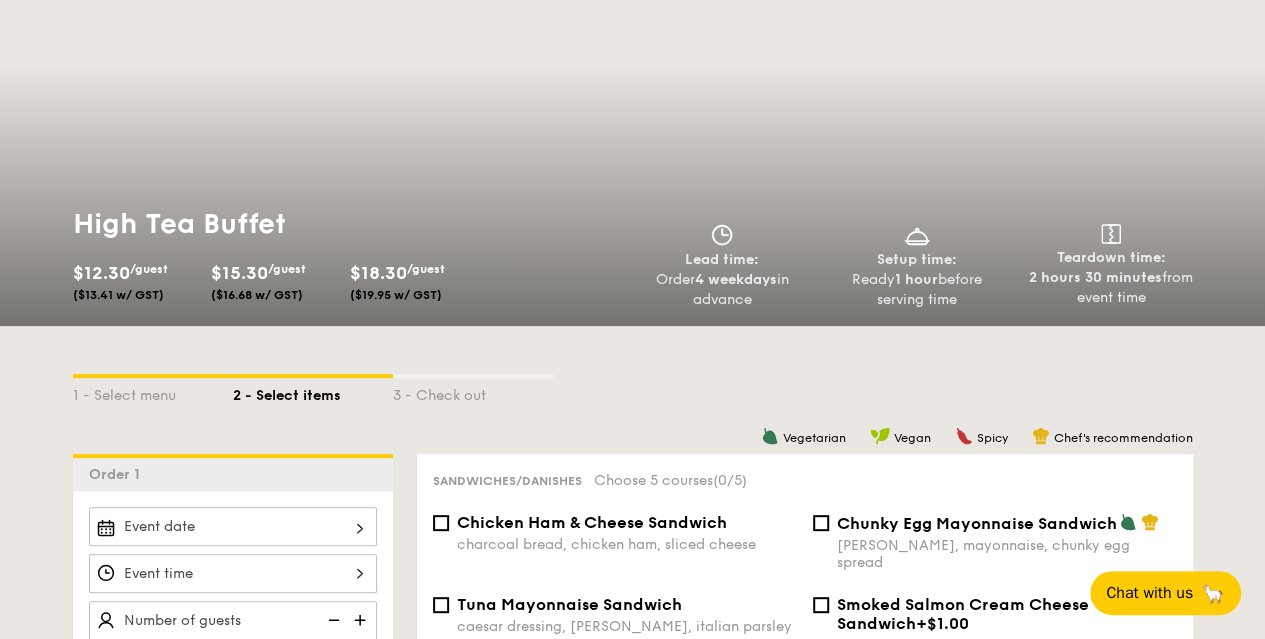 scroll, scrollTop: 0, scrollLeft: 0, axis: both 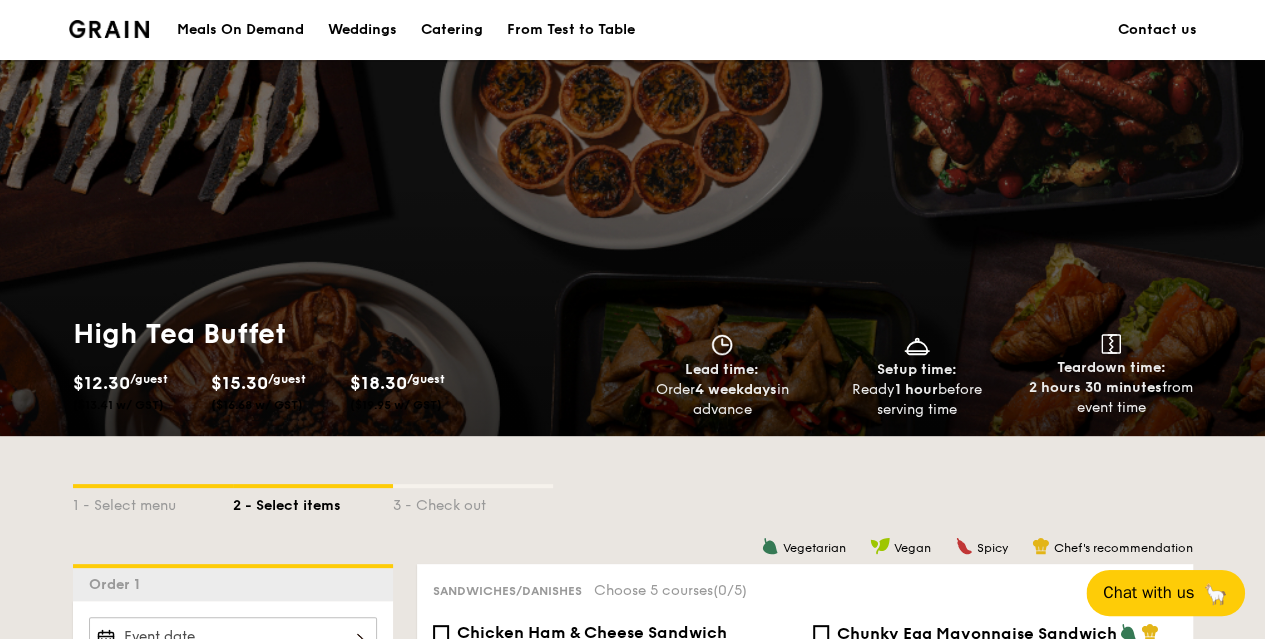 click on "Chat with us 🦙" at bounding box center [1165, 593] 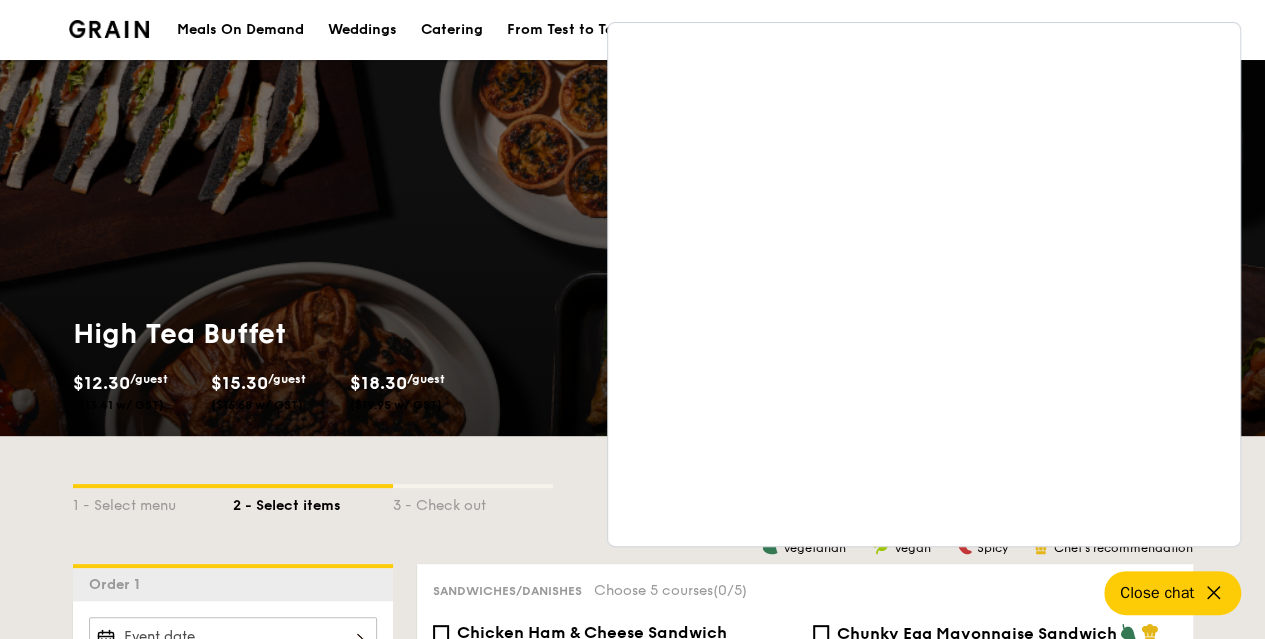 click at bounding box center (473, 486) 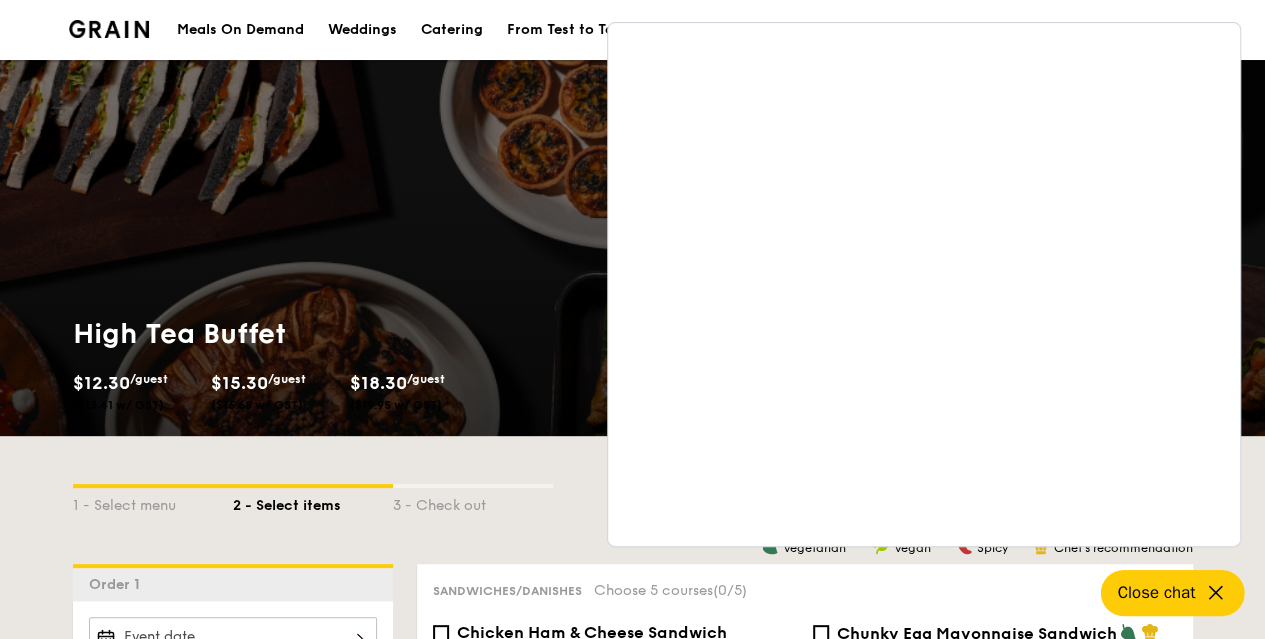 drag, startPoint x: 1216, startPoint y: 607, endPoint x: 1161, endPoint y: 574, distance: 64.14047 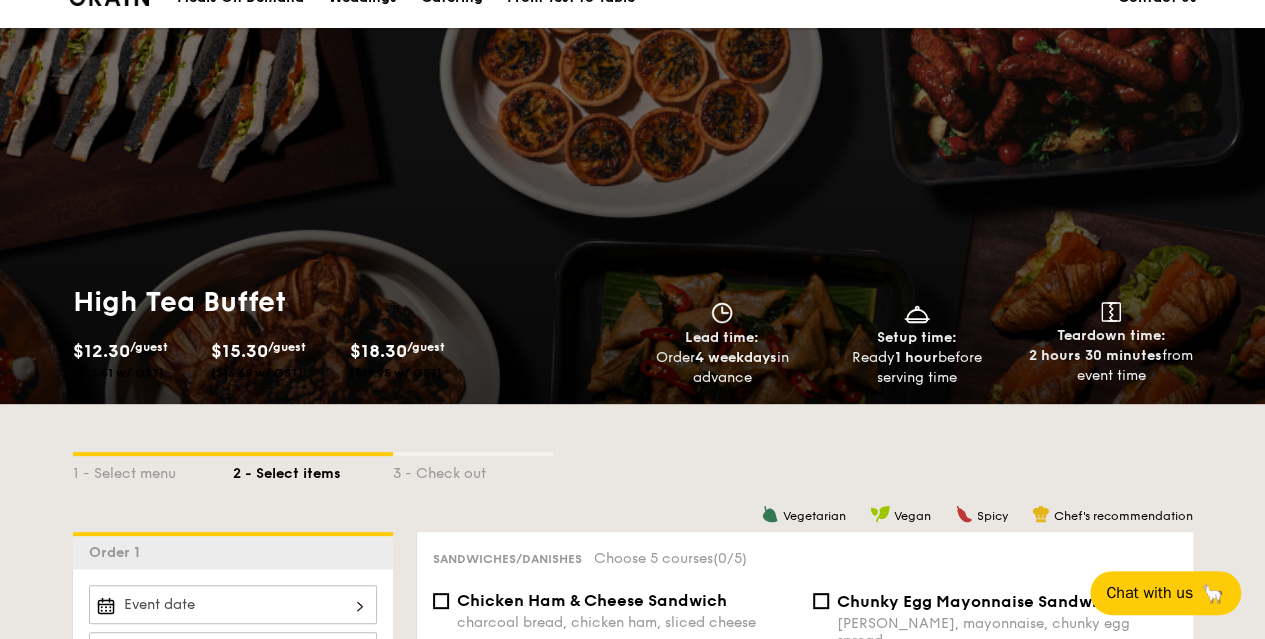 scroll, scrollTop: 0, scrollLeft: 0, axis: both 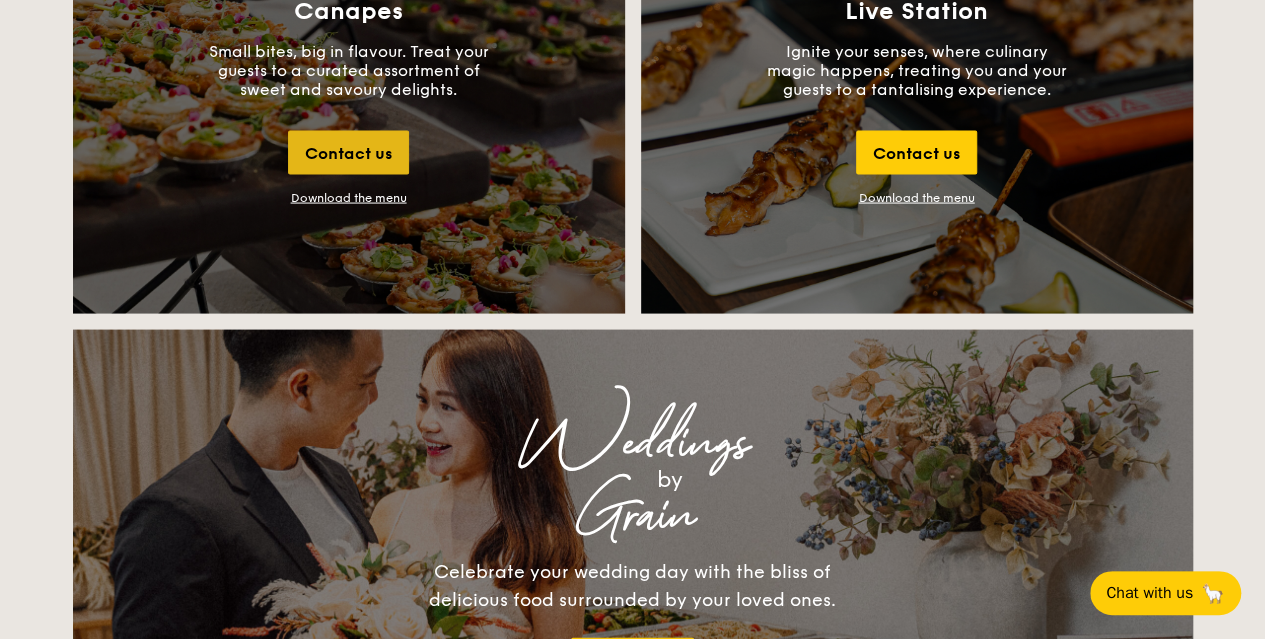 click on "Contact us" at bounding box center (348, 153) 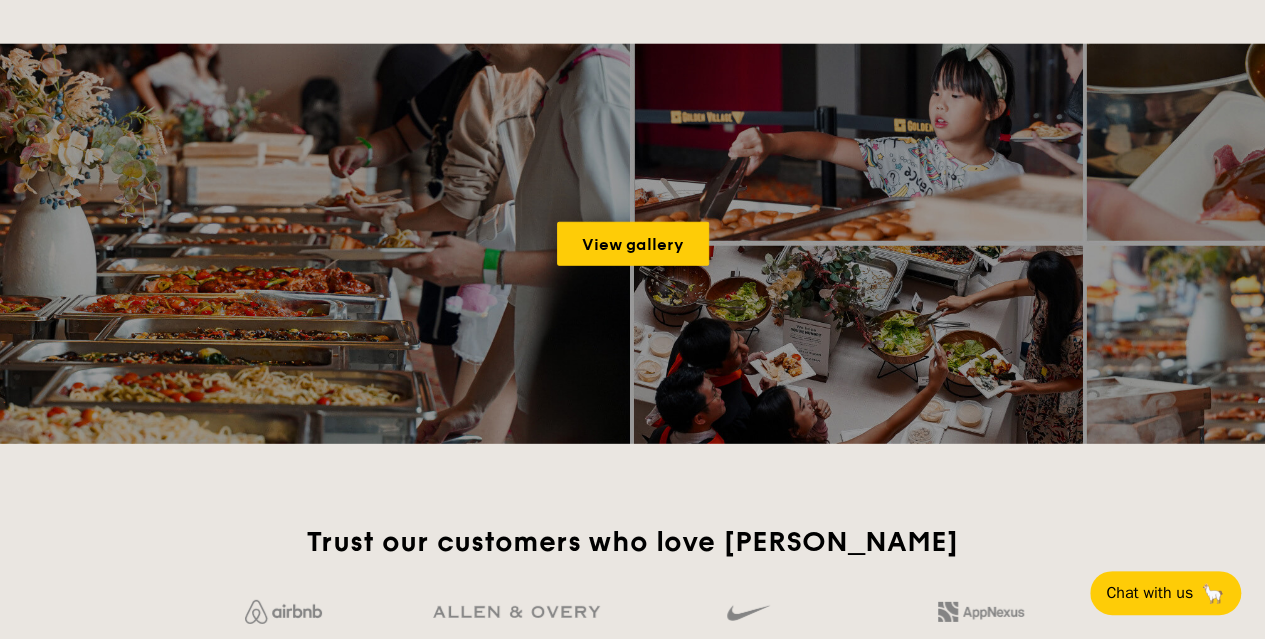 scroll, scrollTop: 3432, scrollLeft: 0, axis: vertical 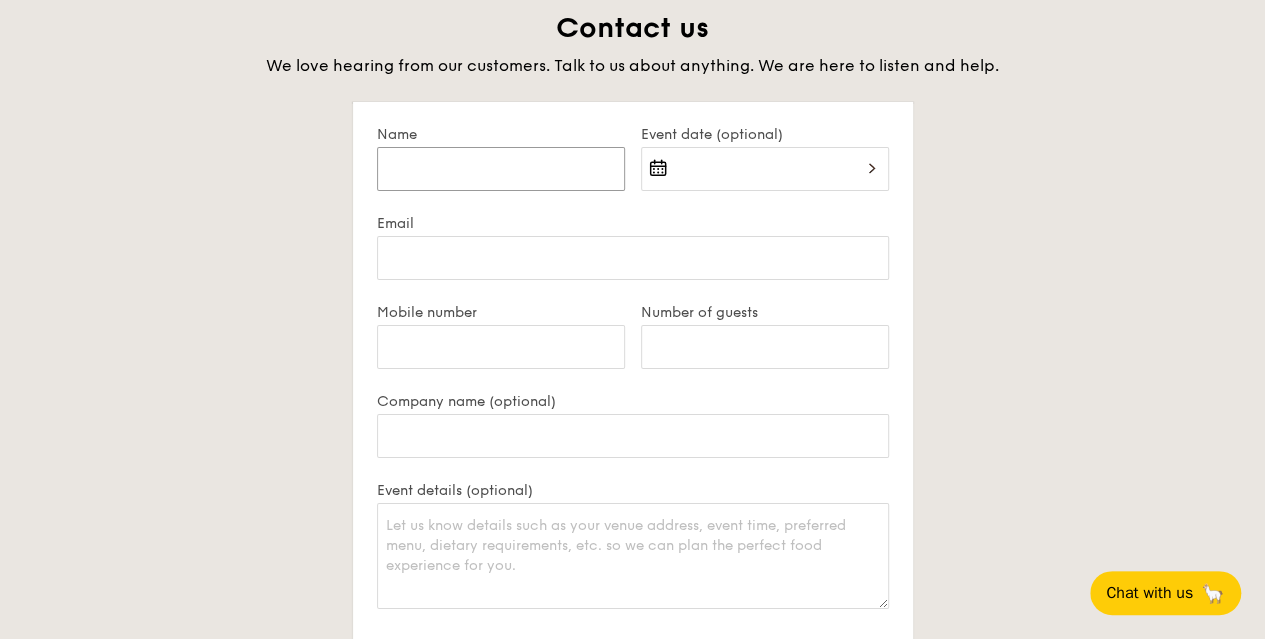 click on "Name" at bounding box center [501, 169] 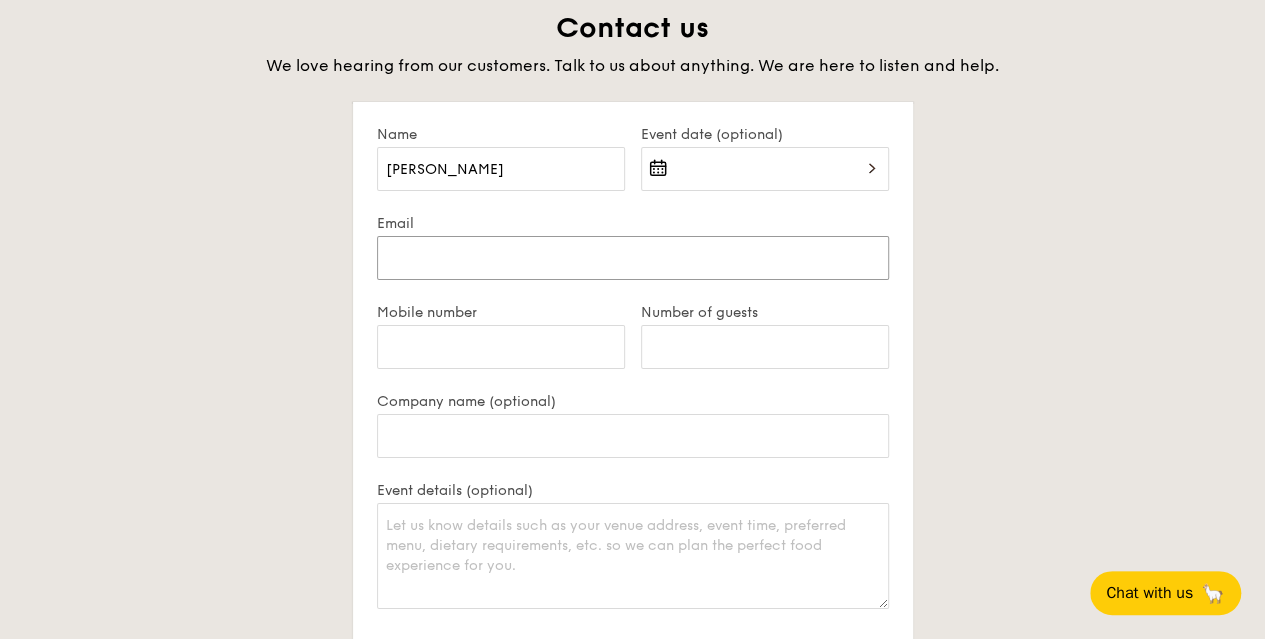 type on "[PERSON_NAME][EMAIL_ADDRESS][DOMAIN_NAME]" 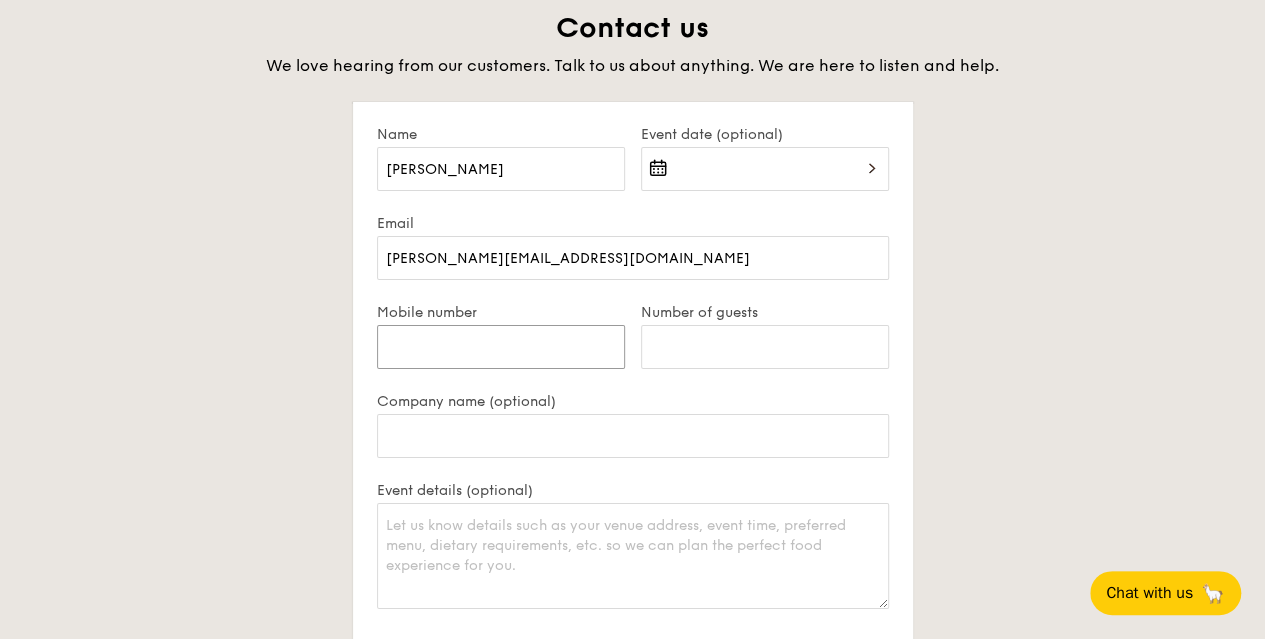 type on "86857836" 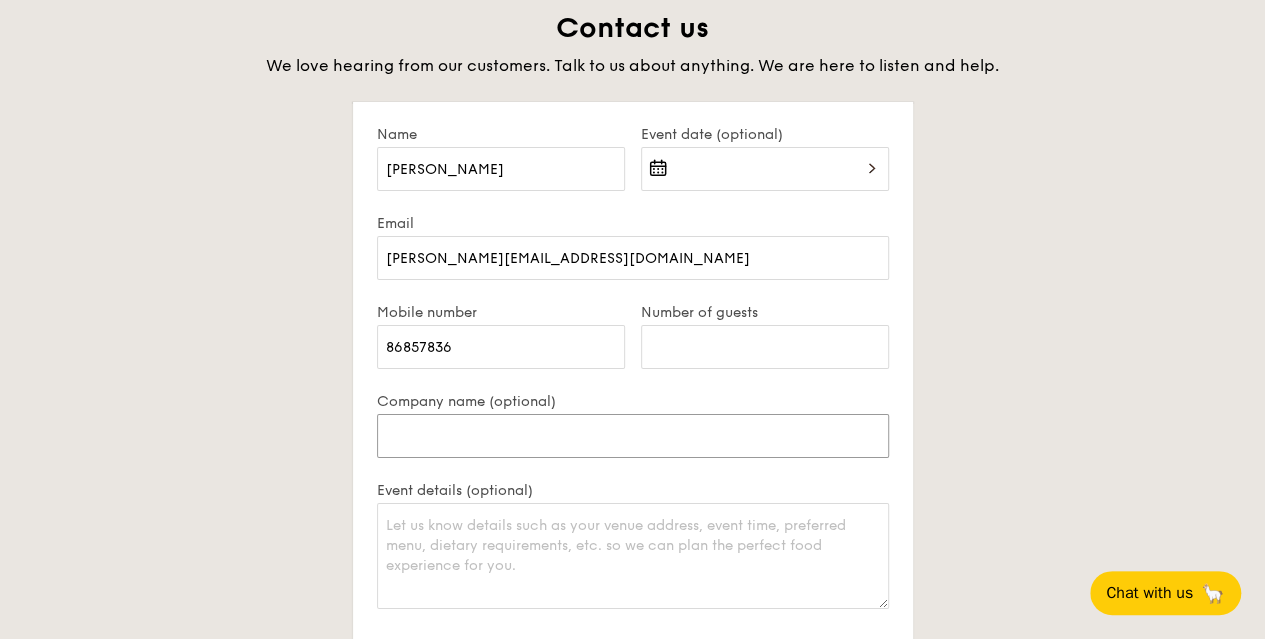 type on "Rajah & [PERSON_NAME]" 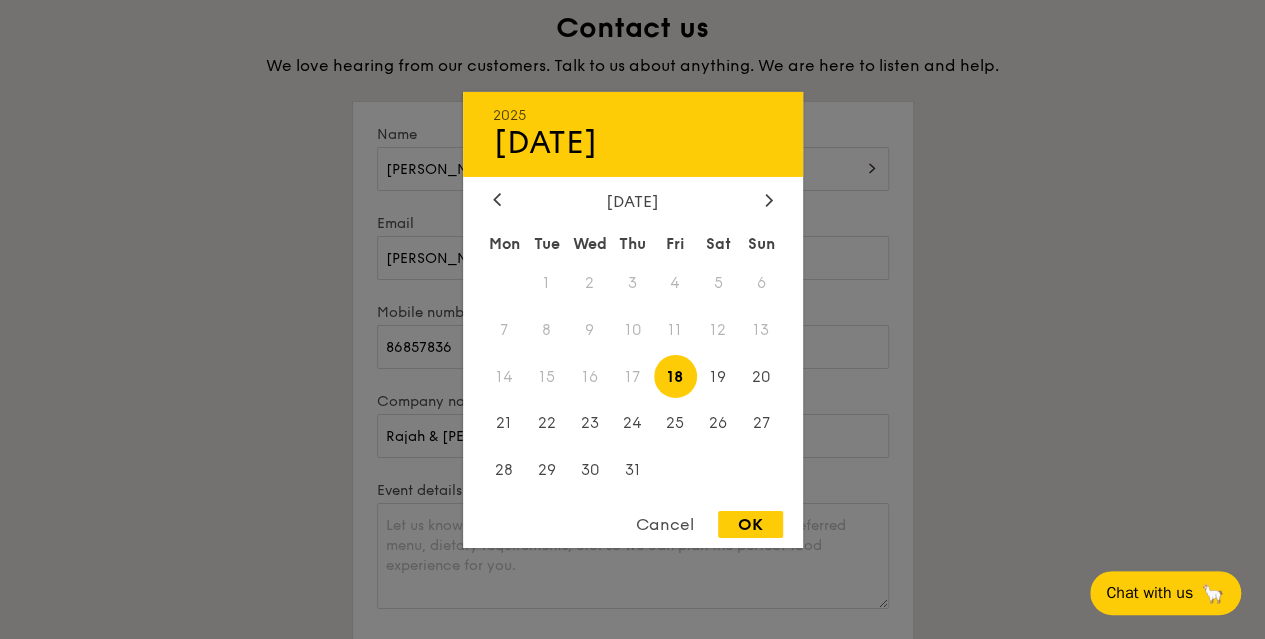 click on "2025   [DATE] [DATE] Tue Wed Thu Fri Sat Sun   1 2 3 4 5 6 7 8 9 10 11 12 13 14 15 16 17 18 19 20 21 22 23 24 25 26 27 28 29 30 31     Cancel   OK" at bounding box center (765, 181) 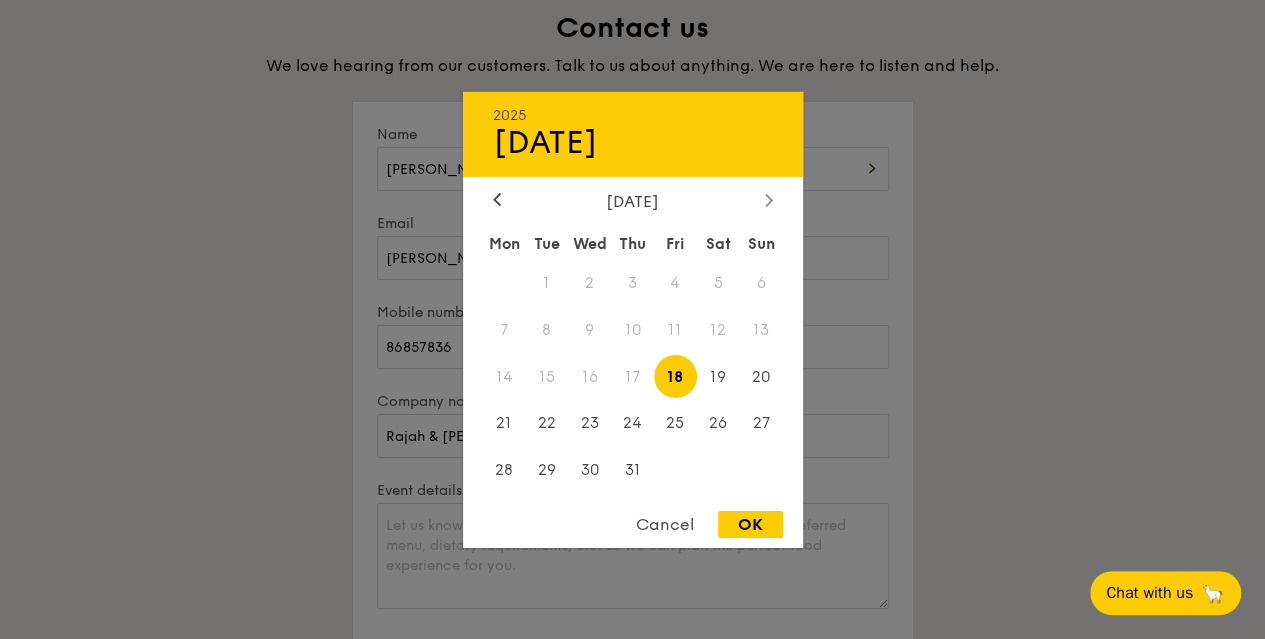 click 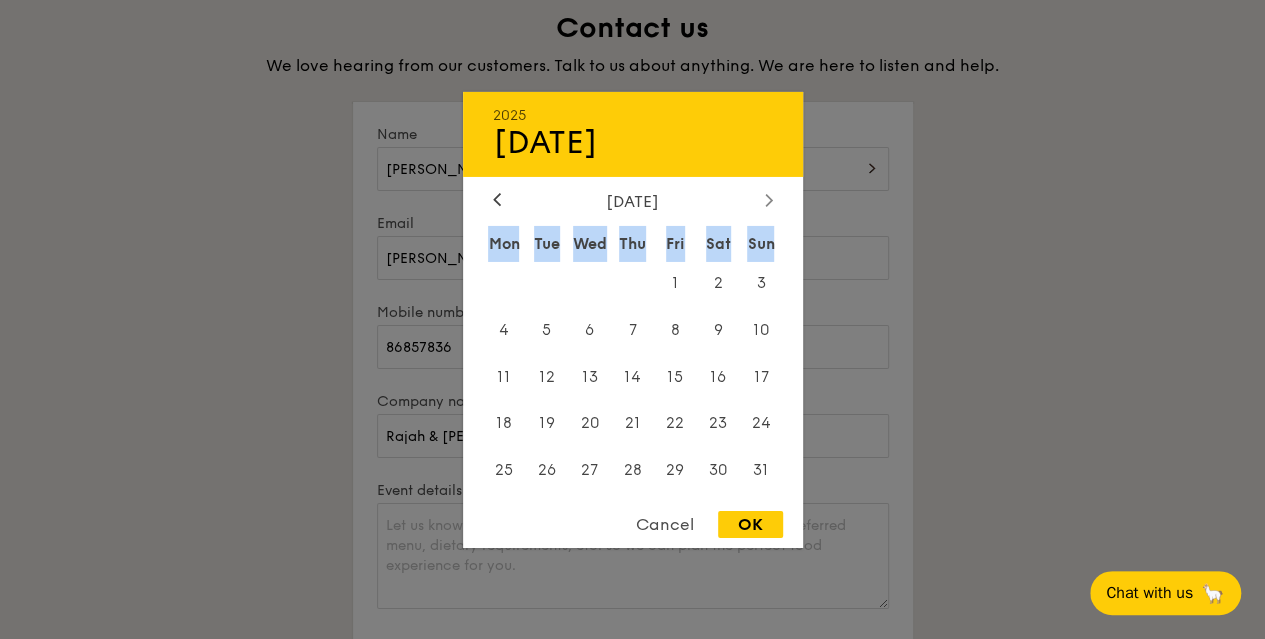 click 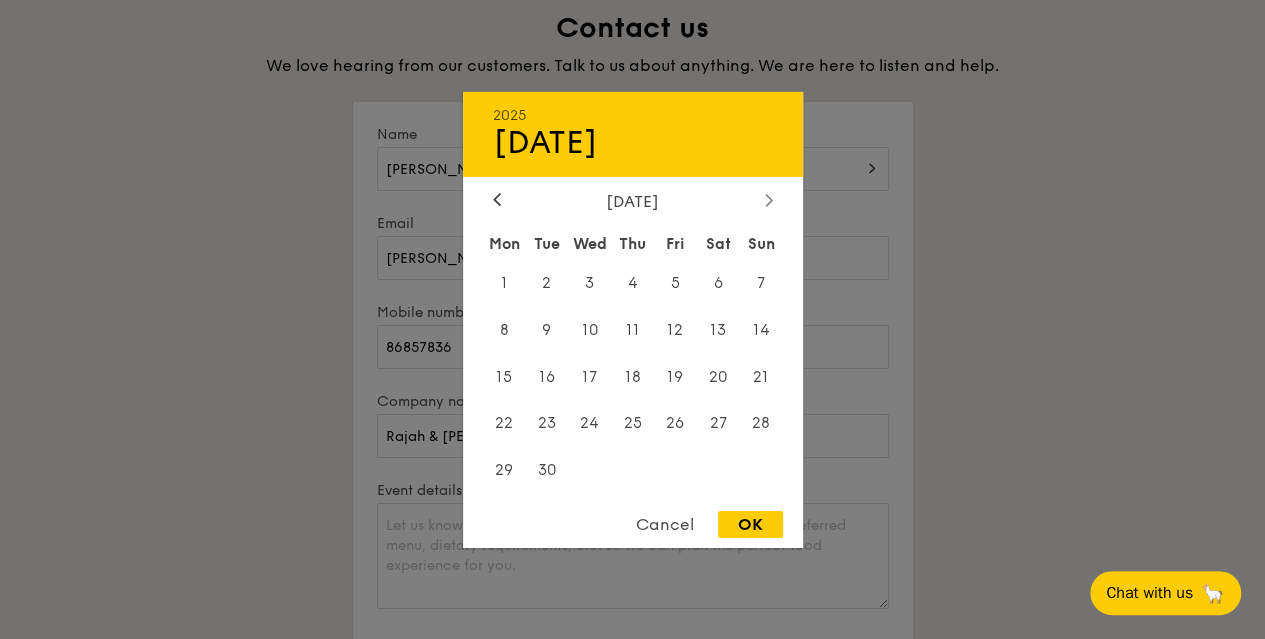 click 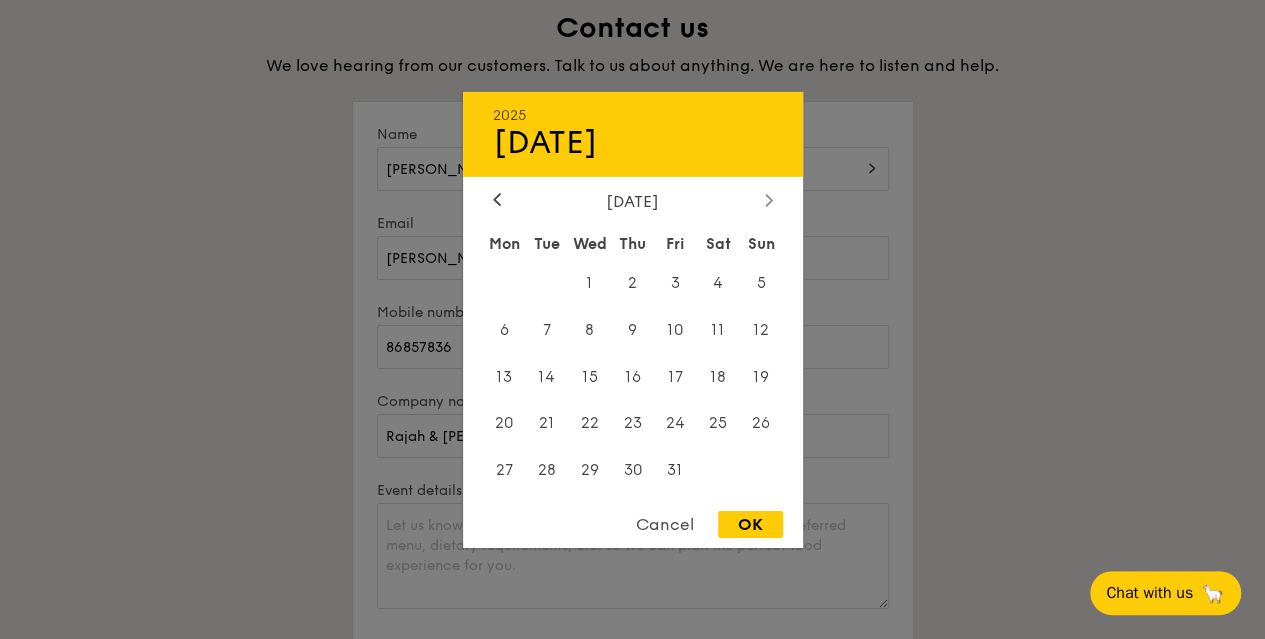 click 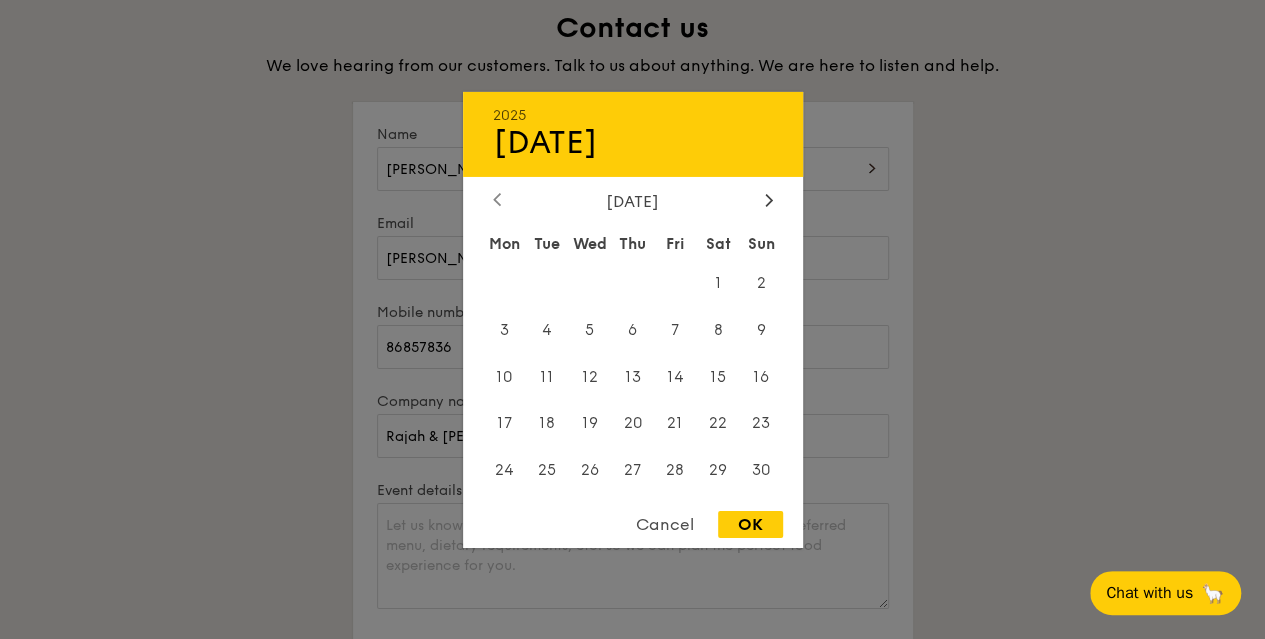 click 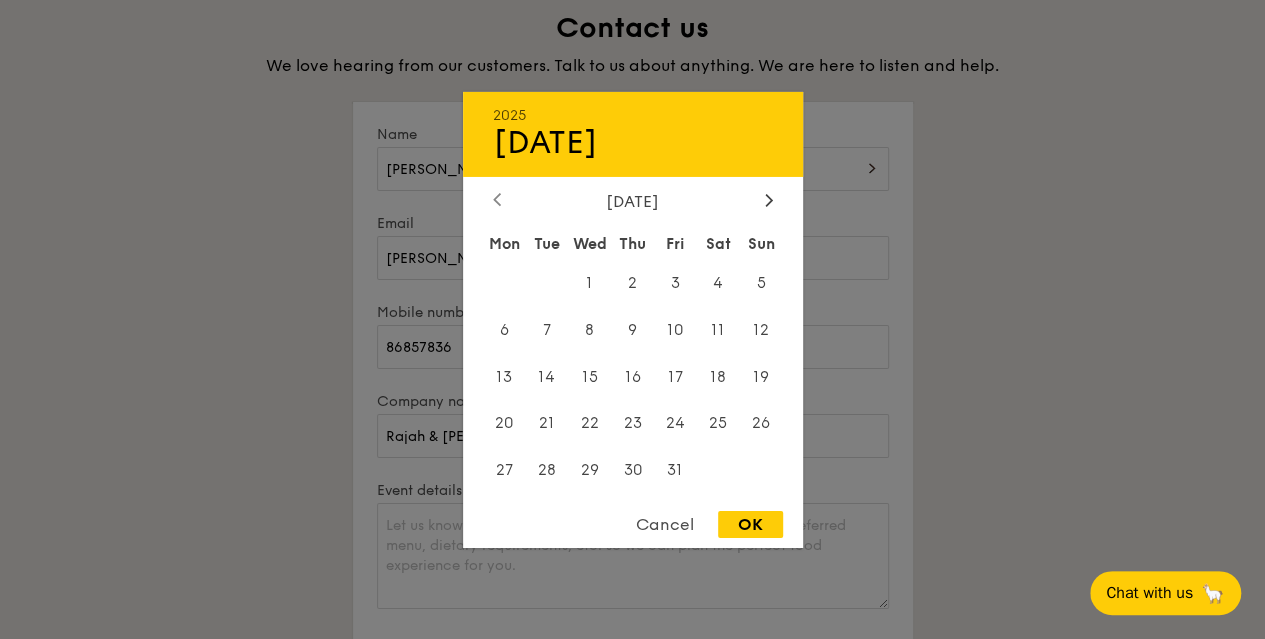 click 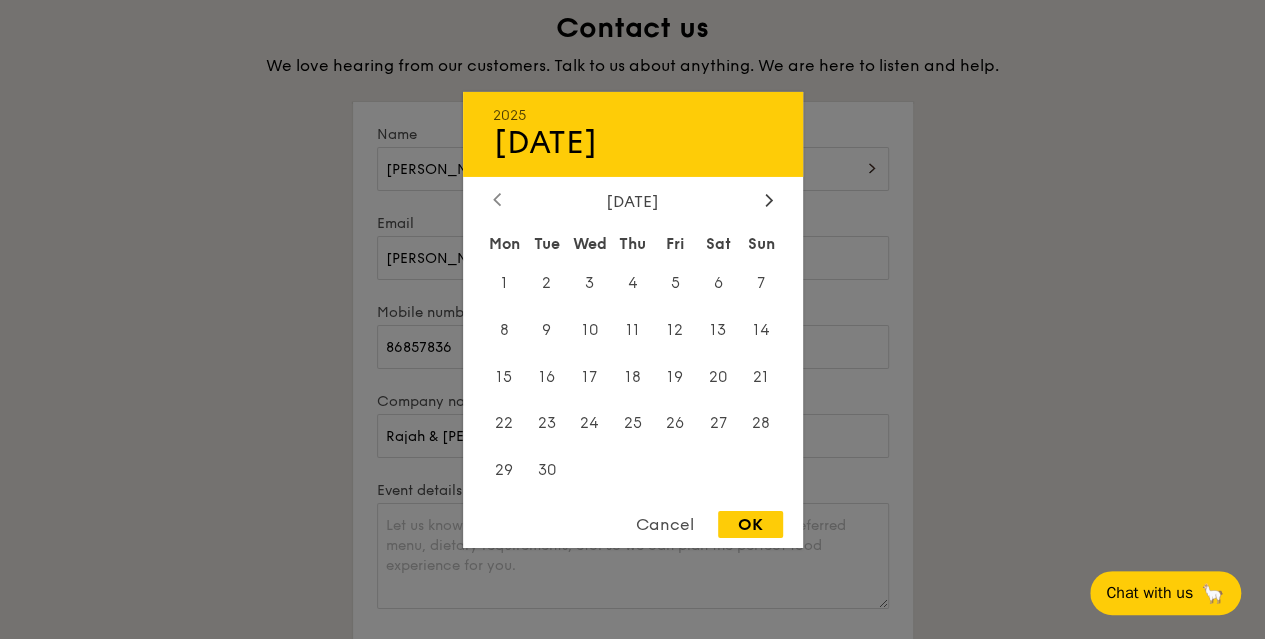 click 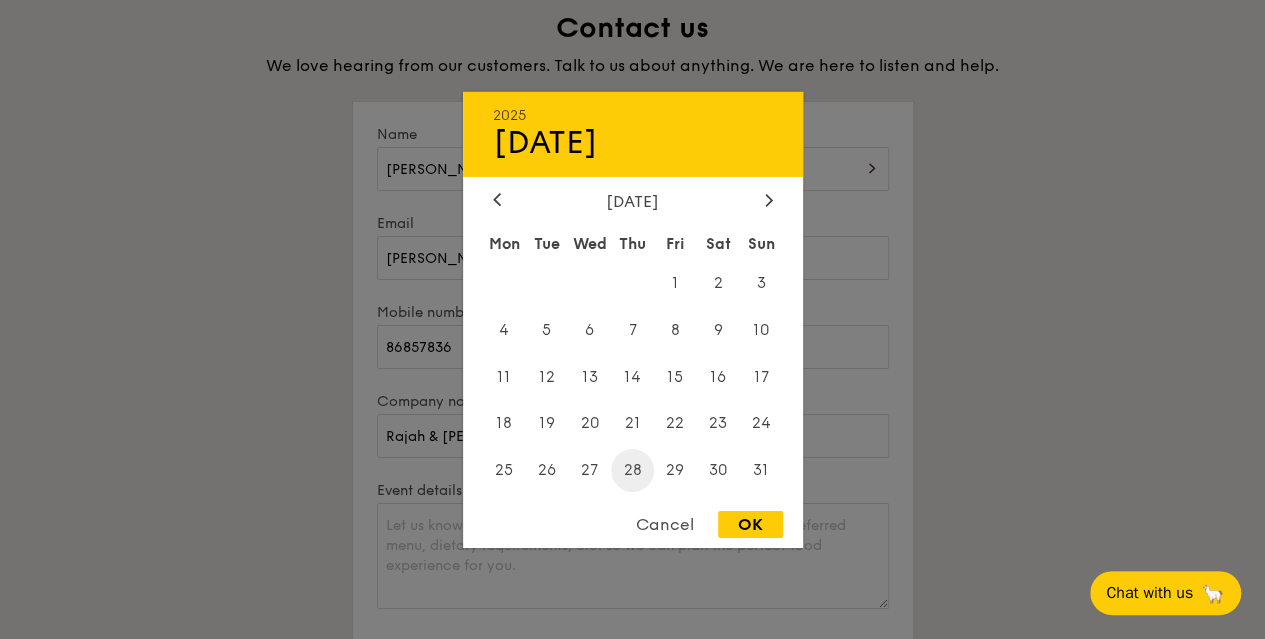 click on "28" at bounding box center [632, 470] 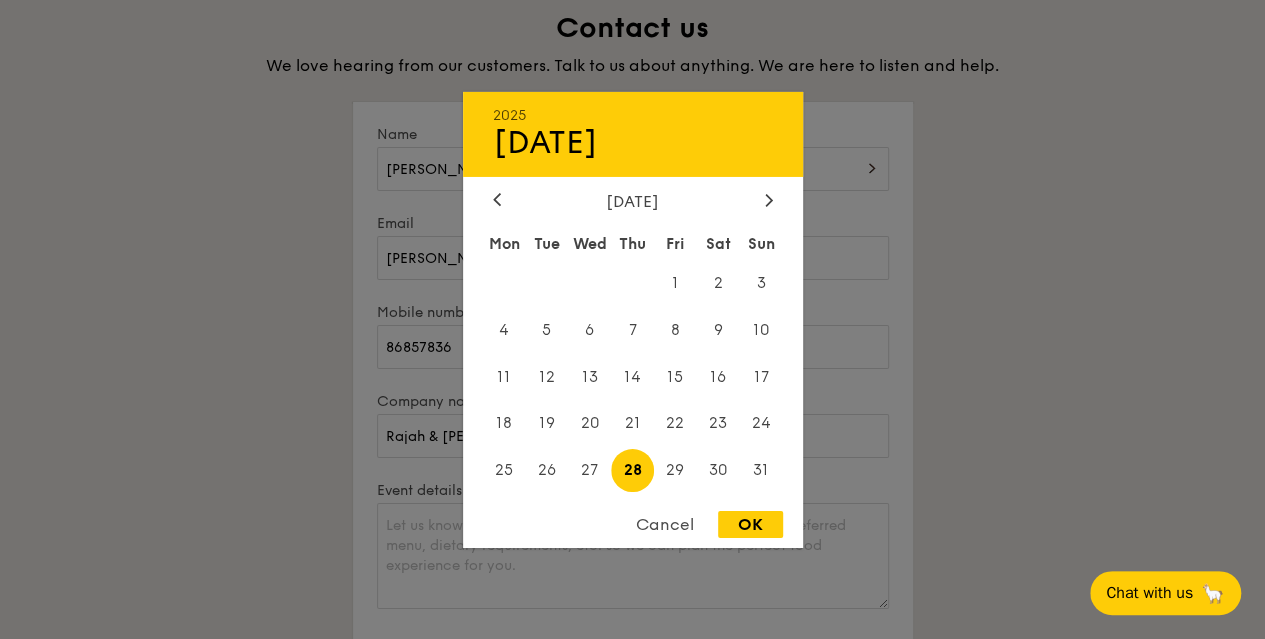 click on "OK" at bounding box center (750, 524) 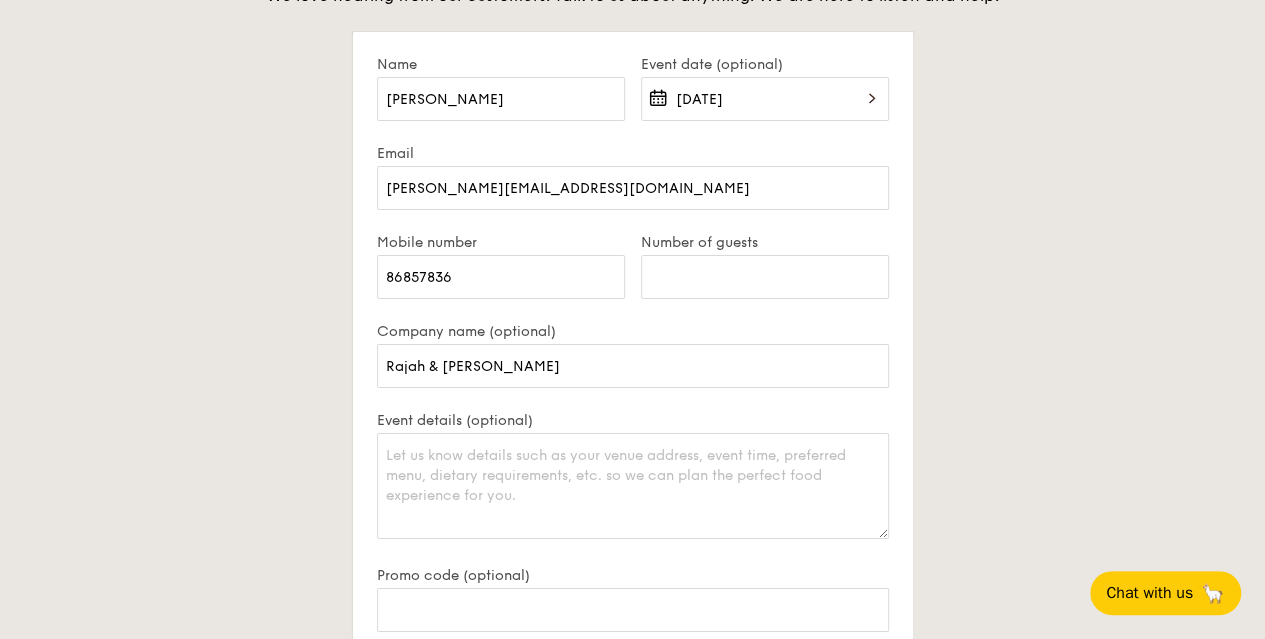 scroll, scrollTop: 3532, scrollLeft: 0, axis: vertical 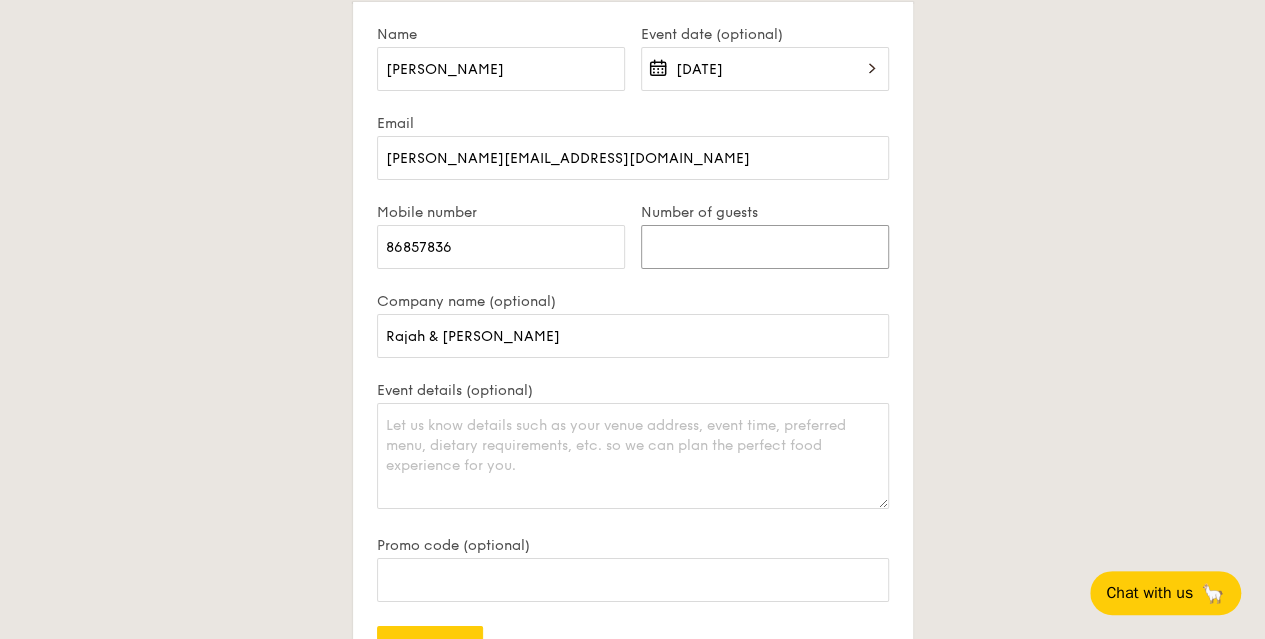 click on "Number of guests" at bounding box center [765, 247] 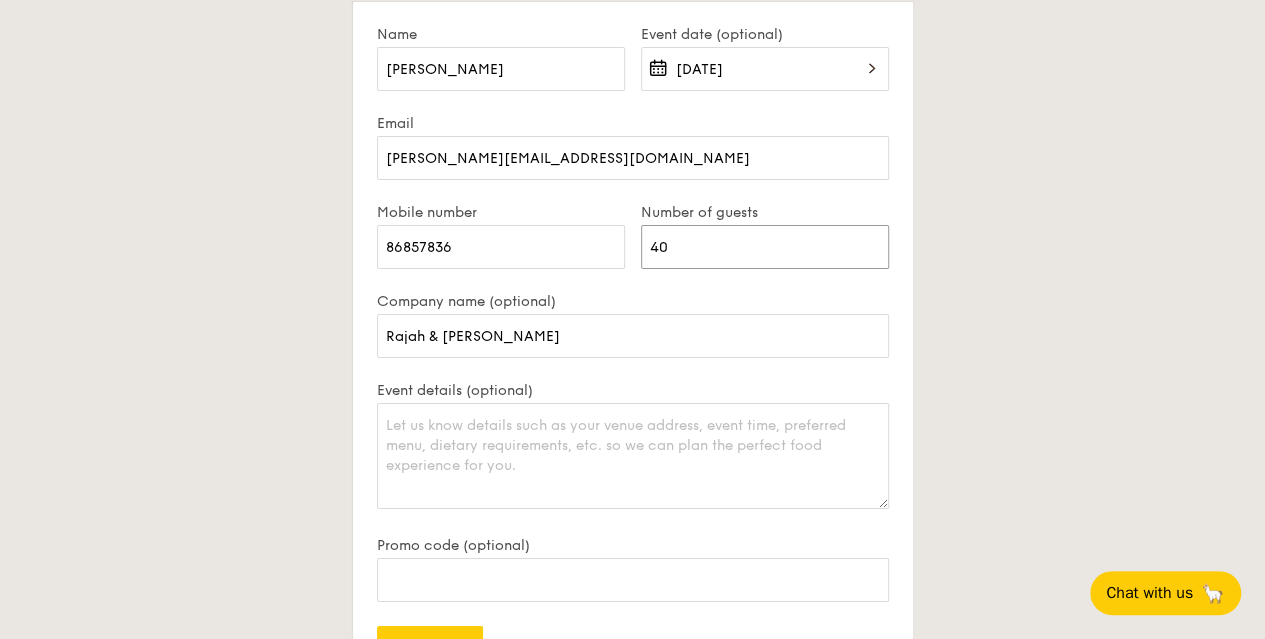 type on "40" 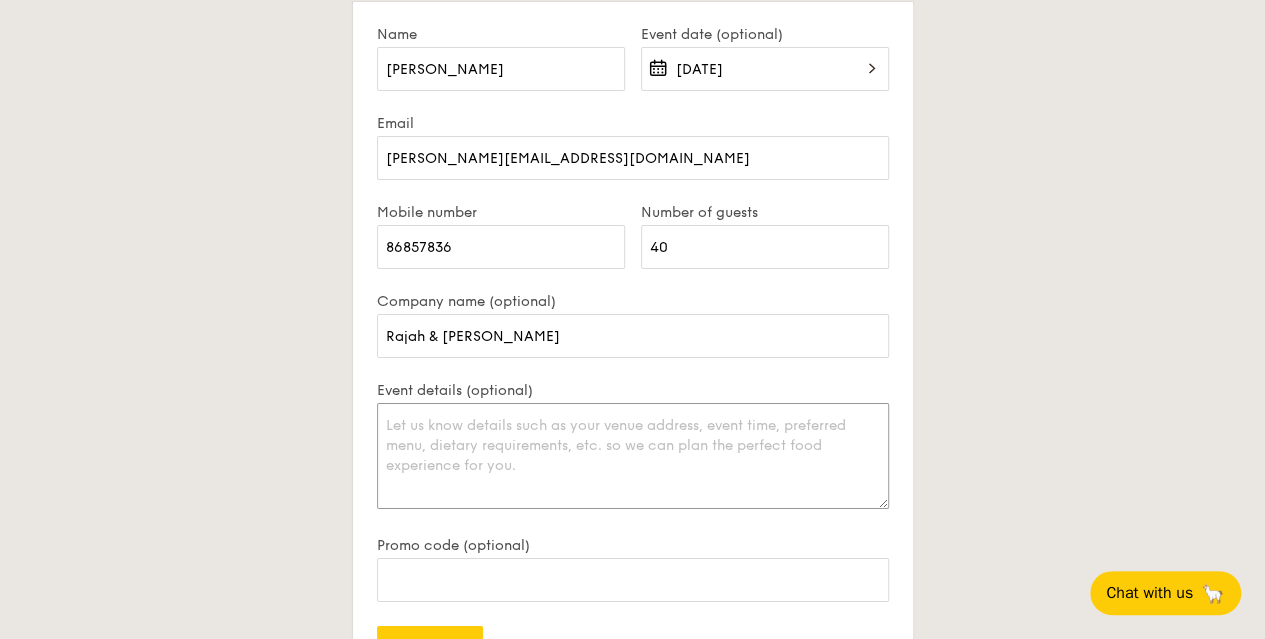 click on "Event details (optional)" at bounding box center (633, 456) 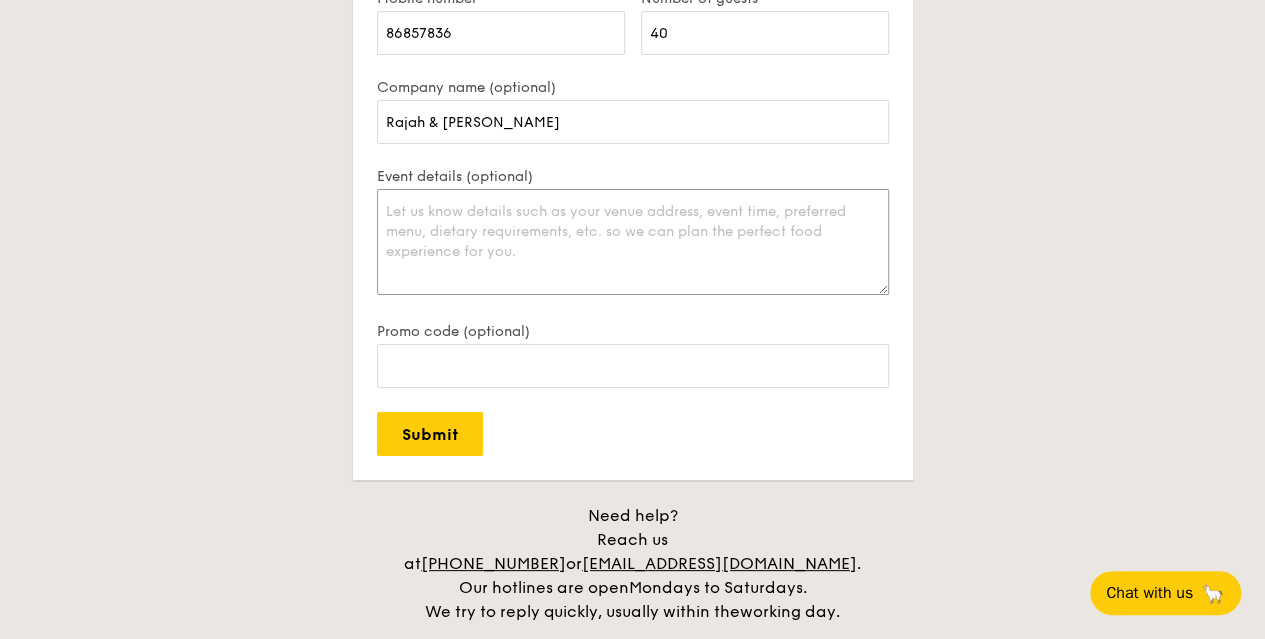 scroll, scrollTop: 3832, scrollLeft: 0, axis: vertical 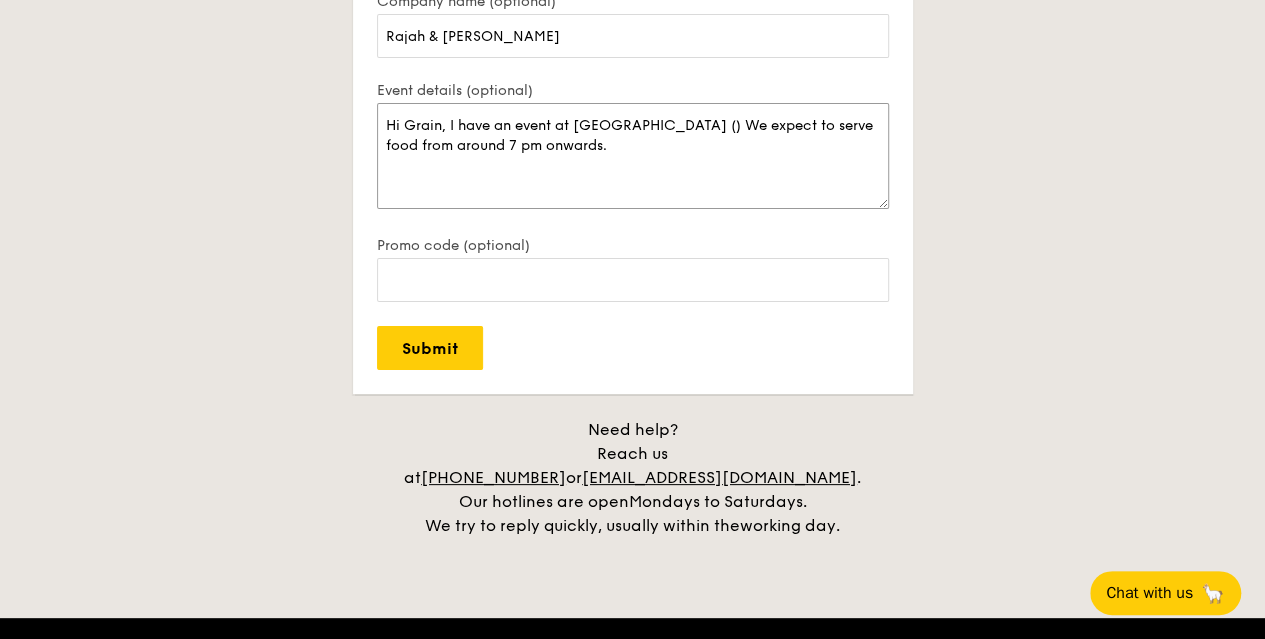click on "Hi Grain, I have an event at [GEOGRAPHIC_DATA] () We expect to serve food from around 7 pm onwards." at bounding box center [633, 156] 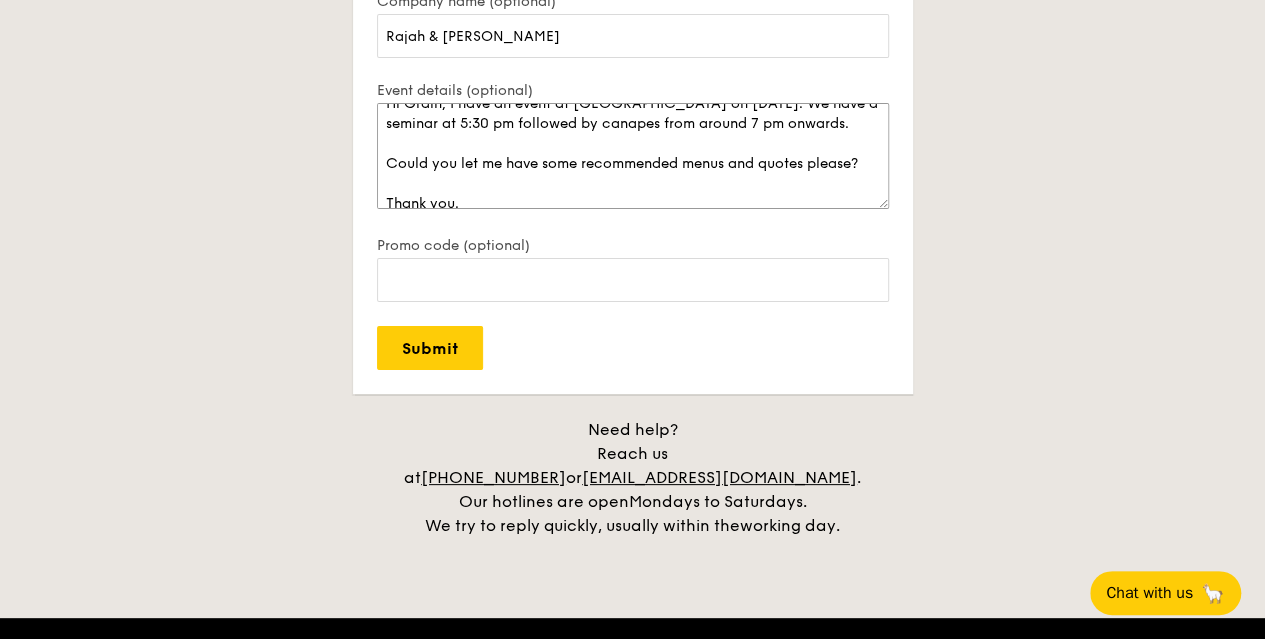 scroll, scrollTop: 0, scrollLeft: 0, axis: both 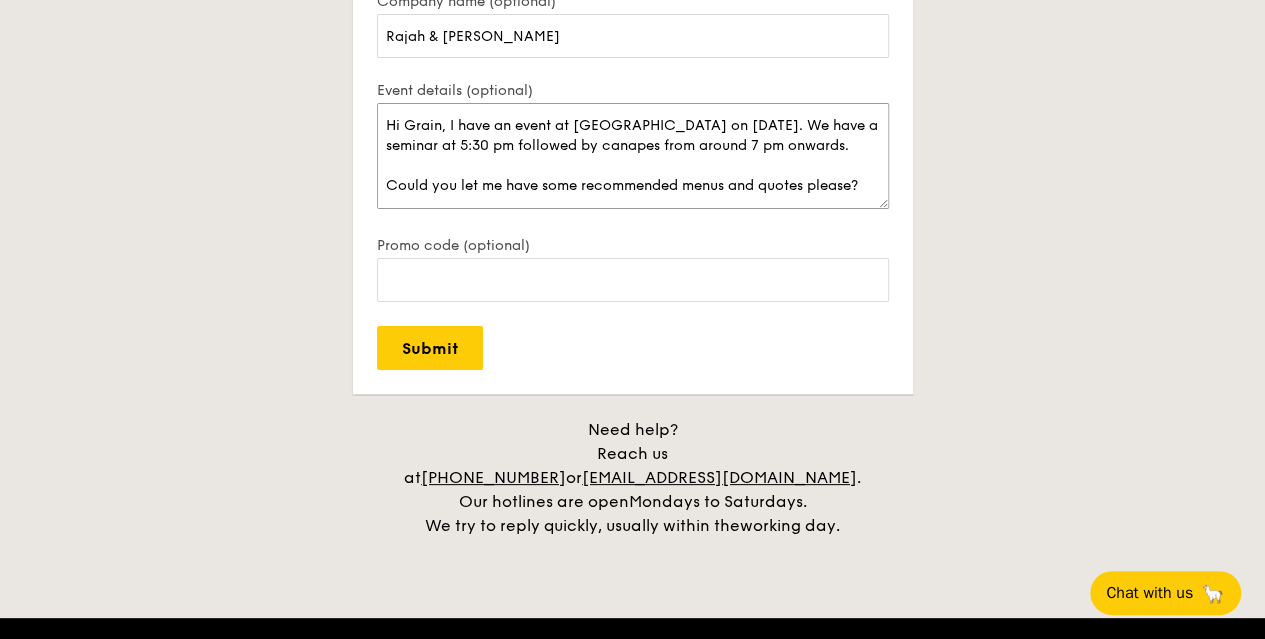 type on "Hi Grain, I have an event at [GEOGRAPHIC_DATA] on [DATE]. We have a seminar at 5:30 pm followed by canapes from around 7 pm onwards.
Could you let me have some recommended menus and quotes please?
Thank you." 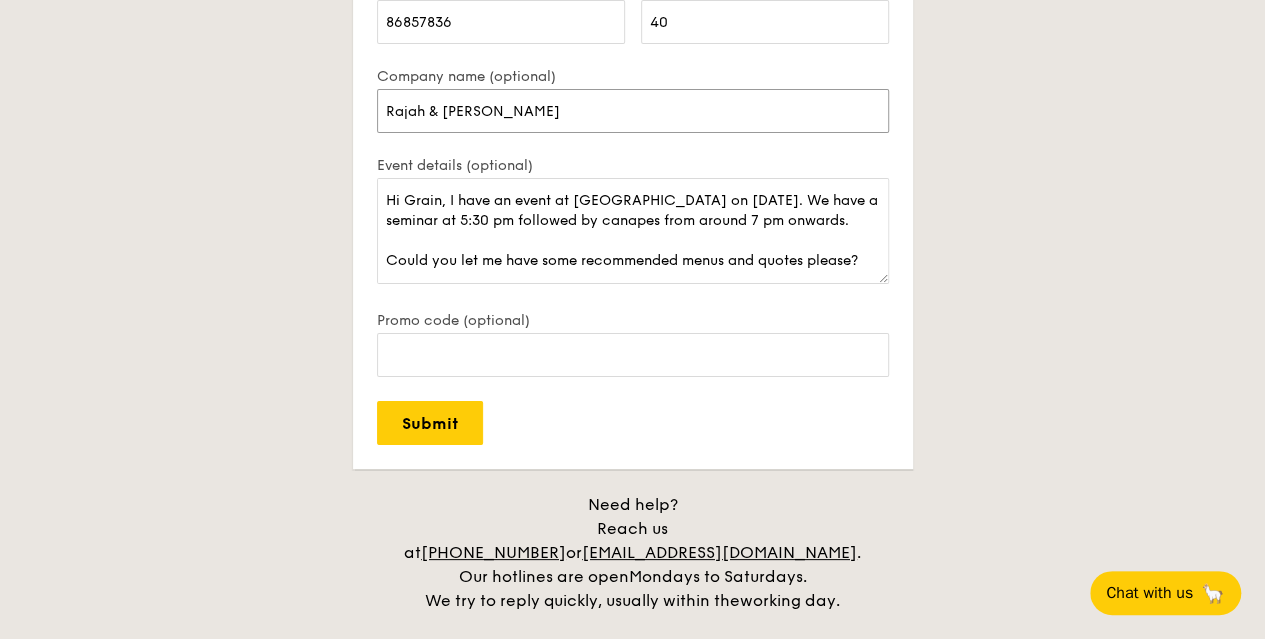 drag, startPoint x: 550, startPoint y: 33, endPoint x: 261, endPoint y: -3, distance: 291.23358 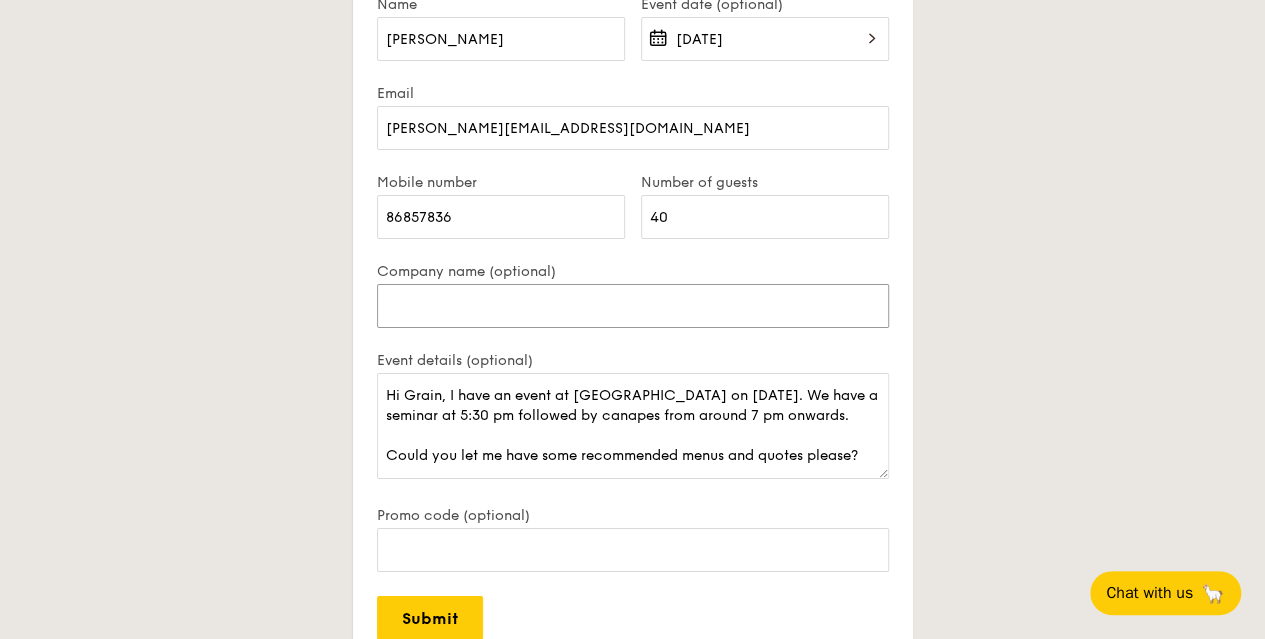 scroll, scrollTop: 3593, scrollLeft: 0, axis: vertical 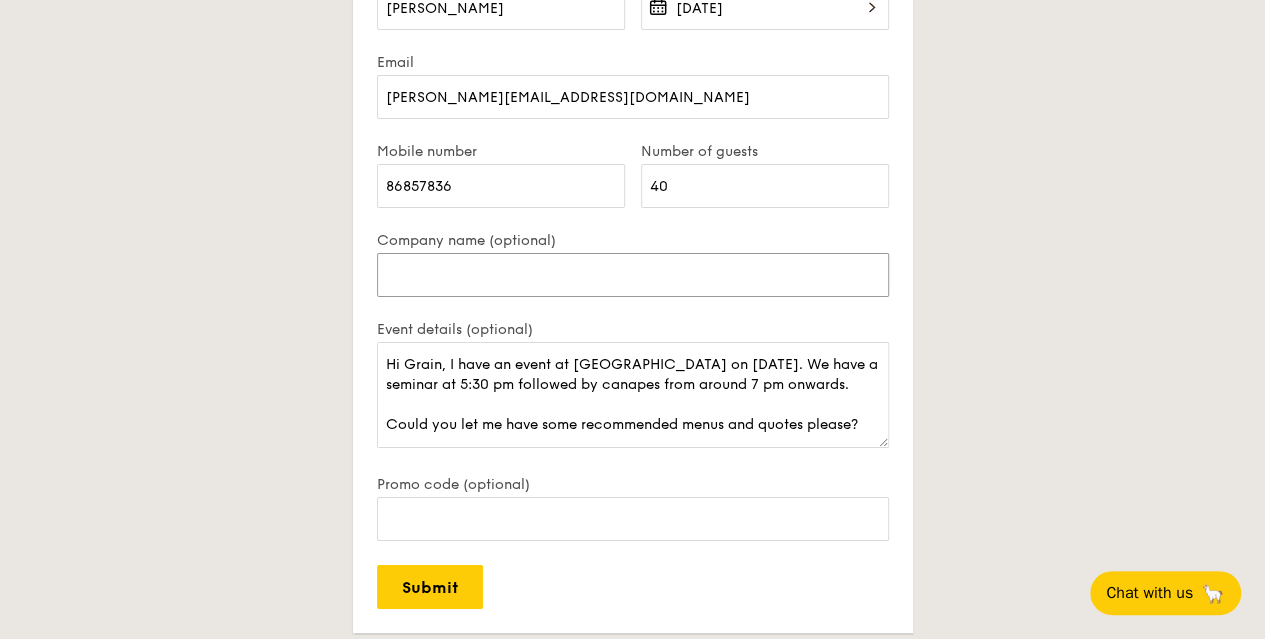 type 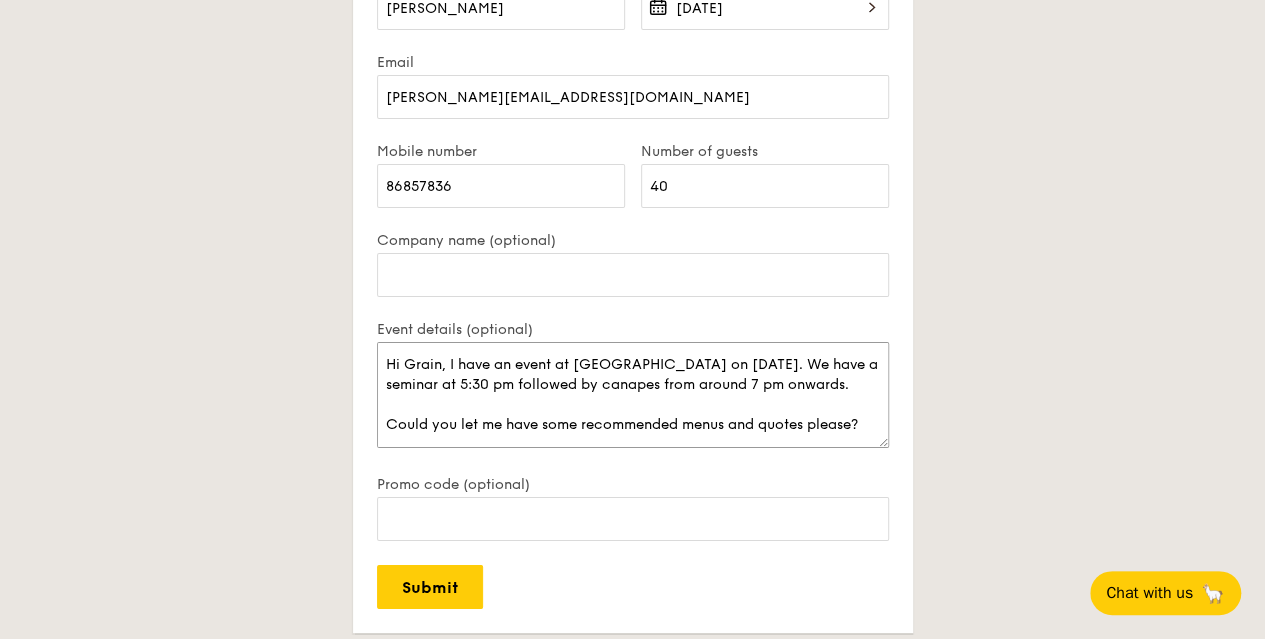 click on "Hi Grain, I have an event at [GEOGRAPHIC_DATA] on [DATE]. We have a seminar at 5:30 pm followed by canapes from around 7 pm onwards.
Could you let me have some recommended menus and quotes please?
Thank you." at bounding box center [633, 395] 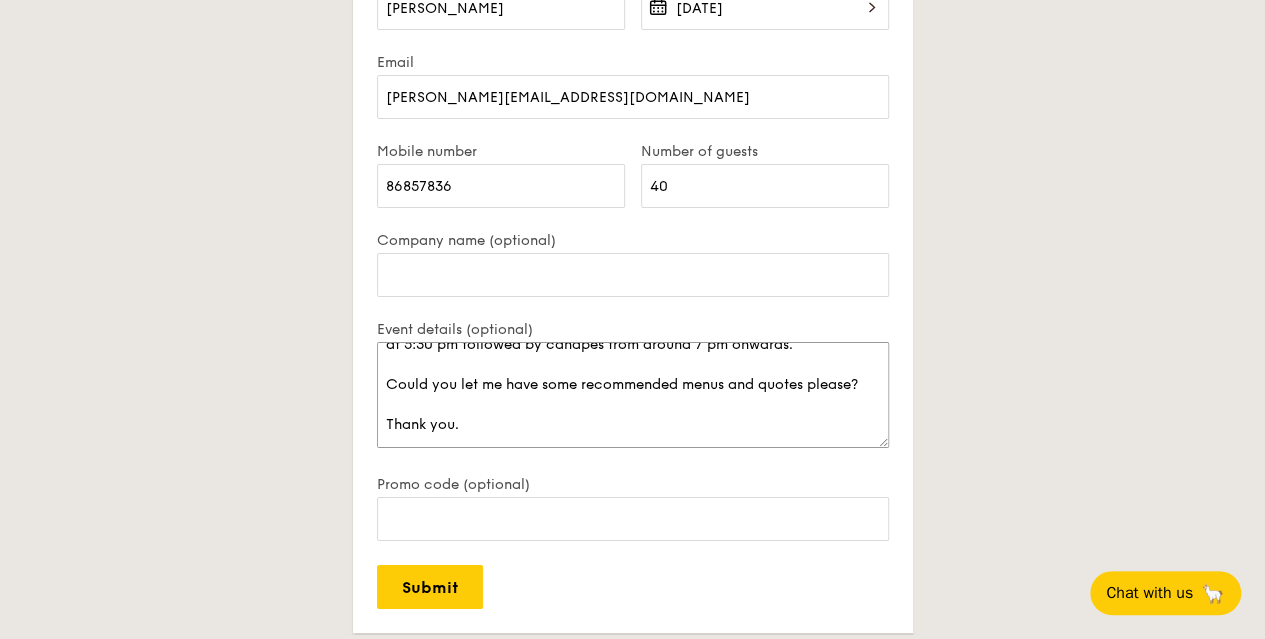 scroll, scrollTop: 0, scrollLeft: 0, axis: both 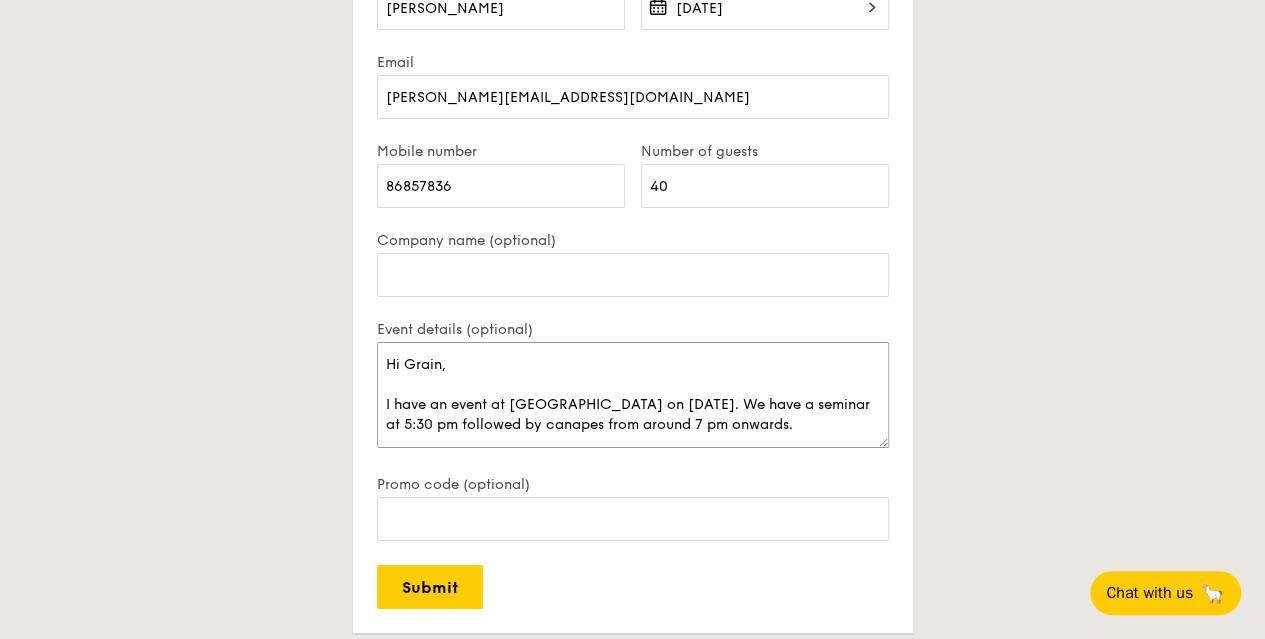 click on "Hi Grain,
I have an event at [GEOGRAPHIC_DATA] on [DATE]. We have a seminar at 5:30 pm followed by canapes from around 7 pm onwards.
Could you let me have some recommended menus and quotes please?
Thank you." at bounding box center [633, 395] 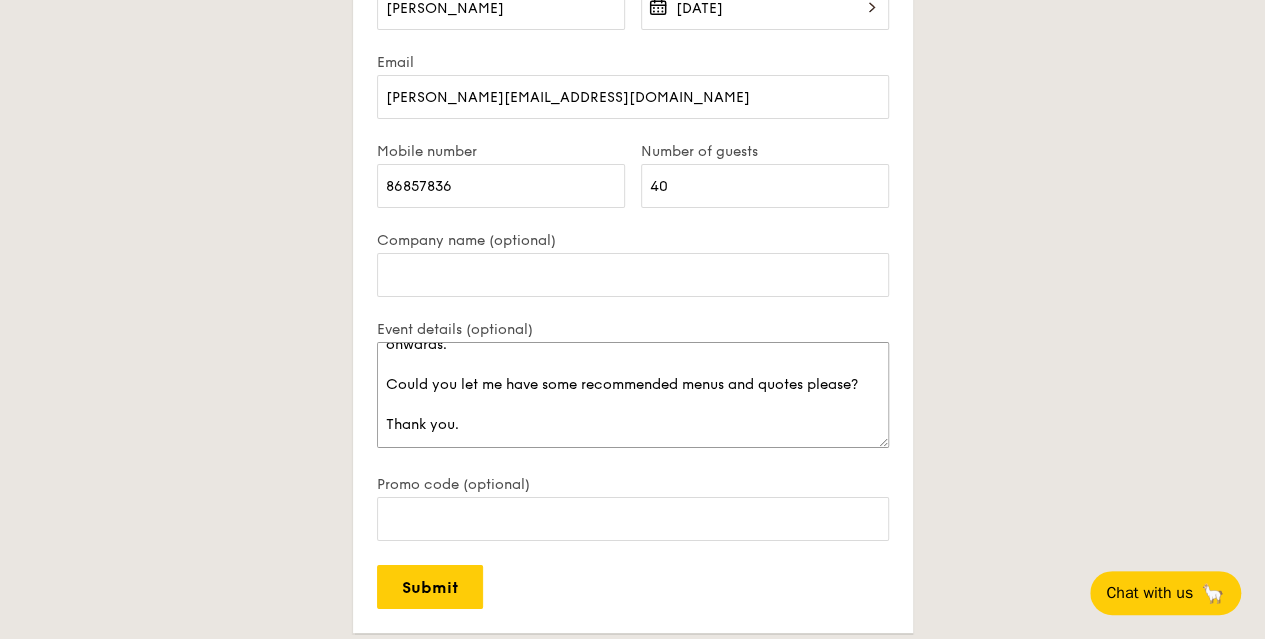 scroll, scrollTop: 120, scrollLeft: 0, axis: vertical 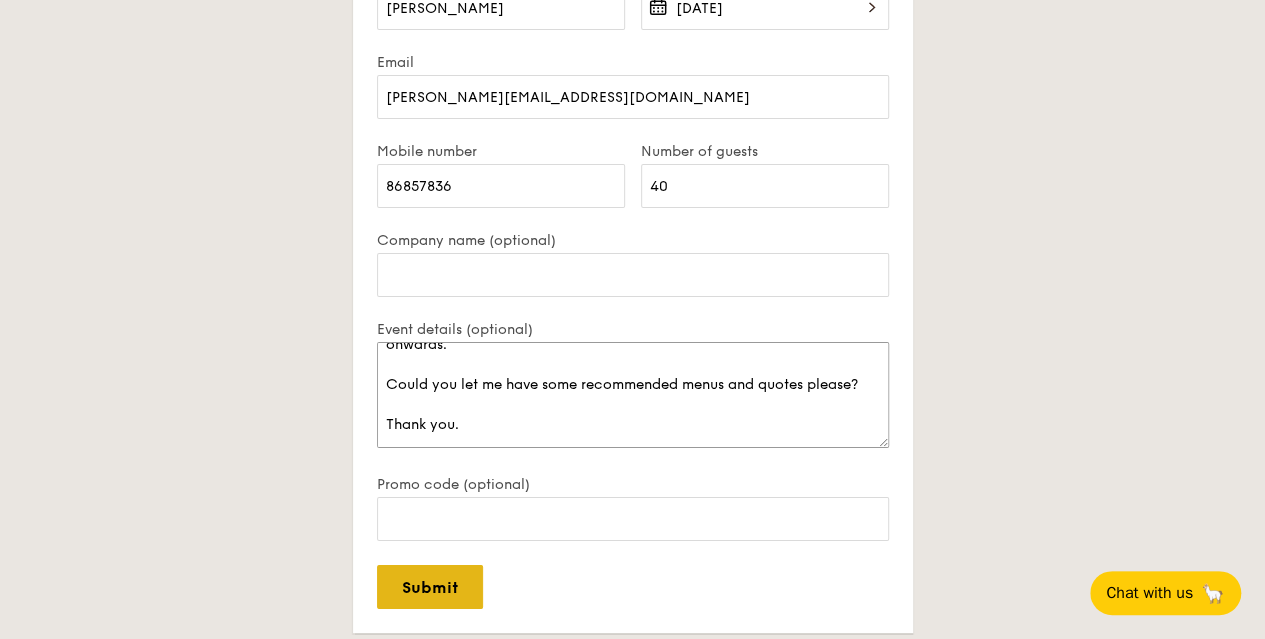 type on "Hi Grain,
We are organising an event at [GEOGRAPHIC_DATA] on [DATE]. We have a seminar at 5:30 pm followed by canapes from around 7 pm onwards.
Could you let me have some recommended menus and quotes please?
Thank you." 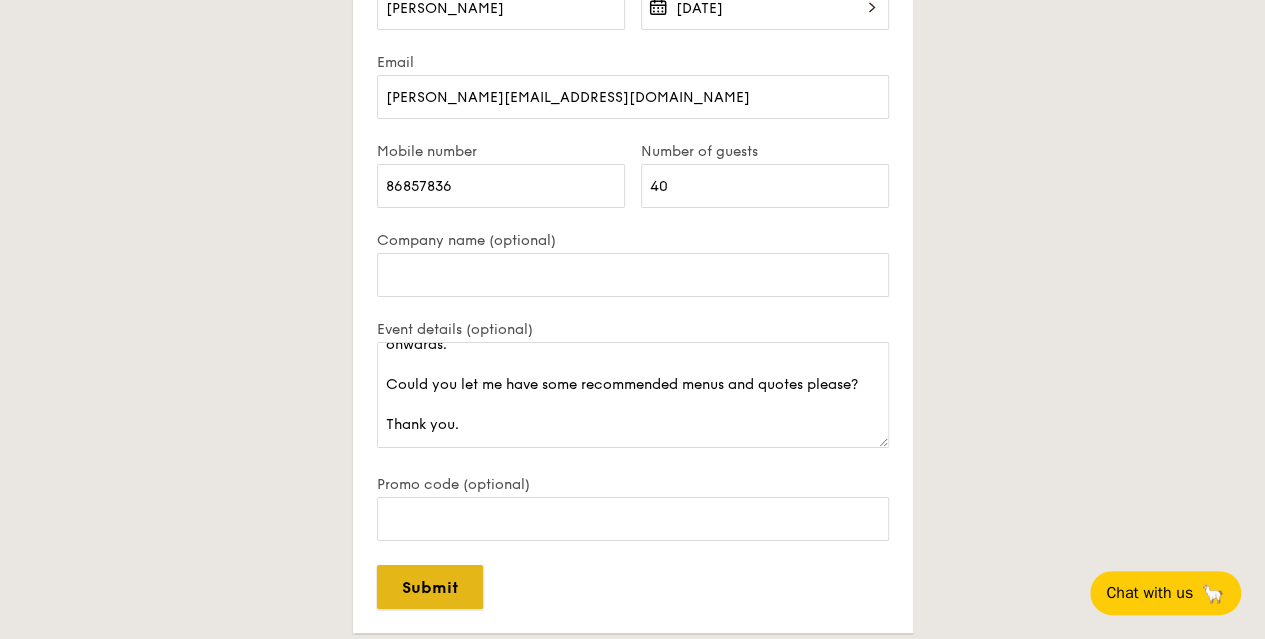 click on "Submit" at bounding box center (430, 587) 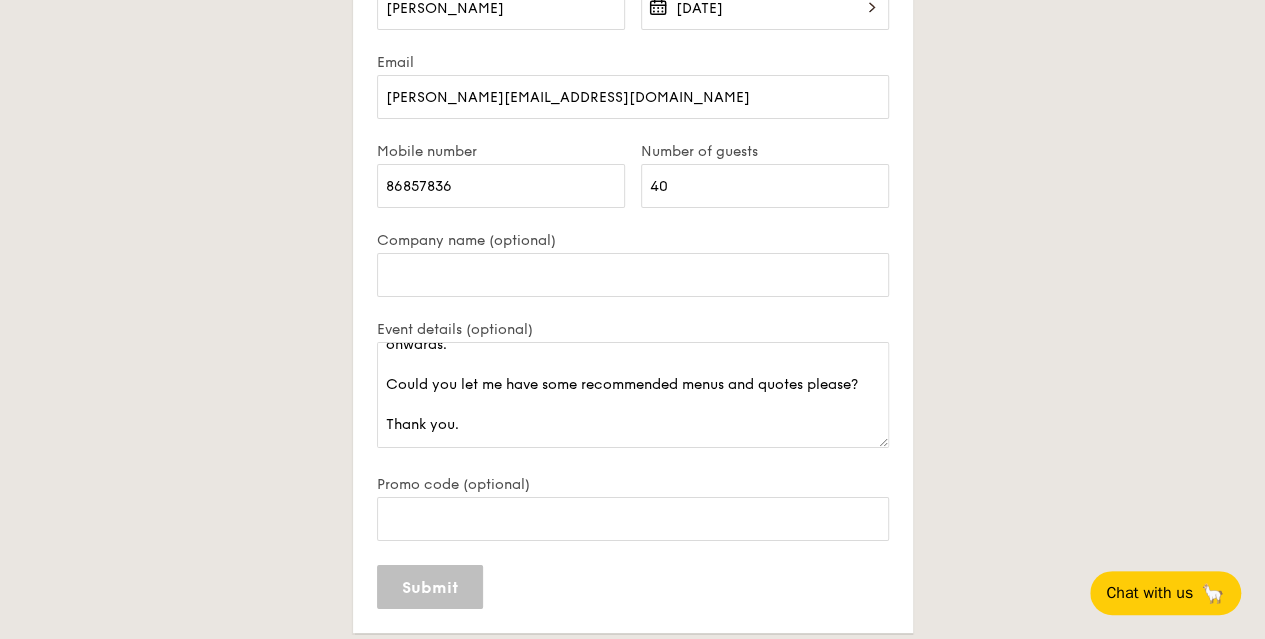type 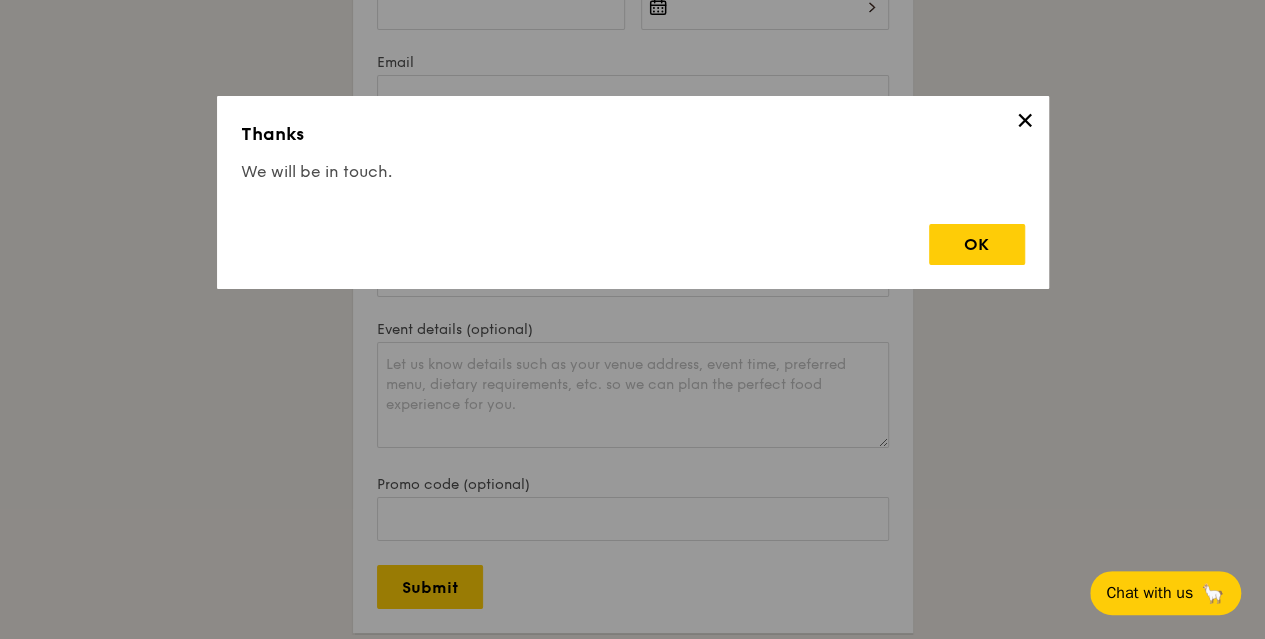 scroll, scrollTop: 0, scrollLeft: 0, axis: both 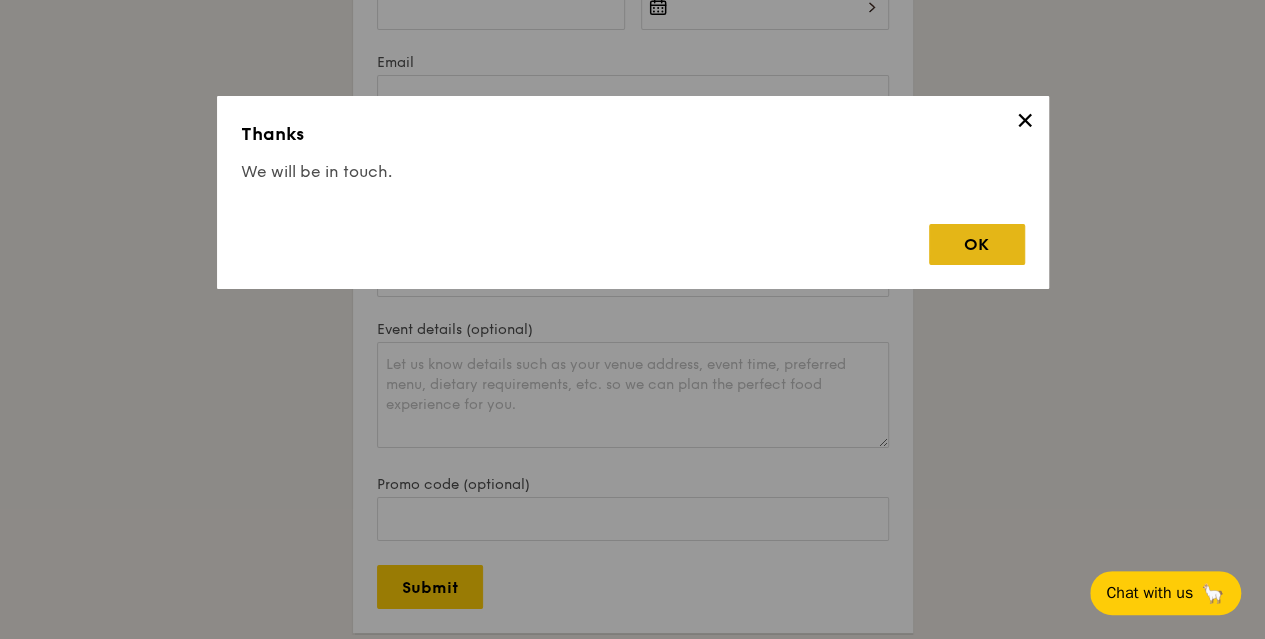 click on "OK" at bounding box center (977, 244) 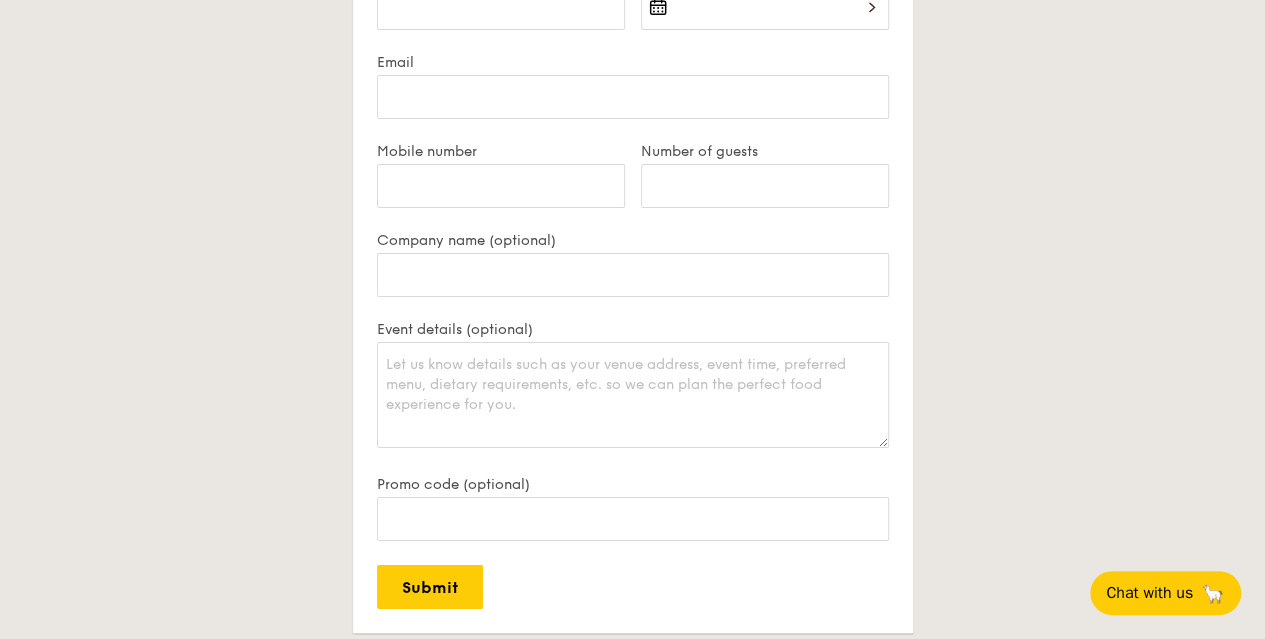 click on "Contact us We love hearing from our customers. Talk to us about anything. We are here to listen and help.
Name
Event date (optional)
Email
Mobile number
Number of guests
Company name (optional)
Event details (optional)
Promo code (optional)
Submit Need help? Reach us at  [PHONE_NUMBER]  or  [EMAIL_ADDRESS][DOMAIN_NAME] . Our hotlines are open  Mondays to Saturdays. We try to reply quickly, usually within the  working day." at bounding box center [633, 313] 